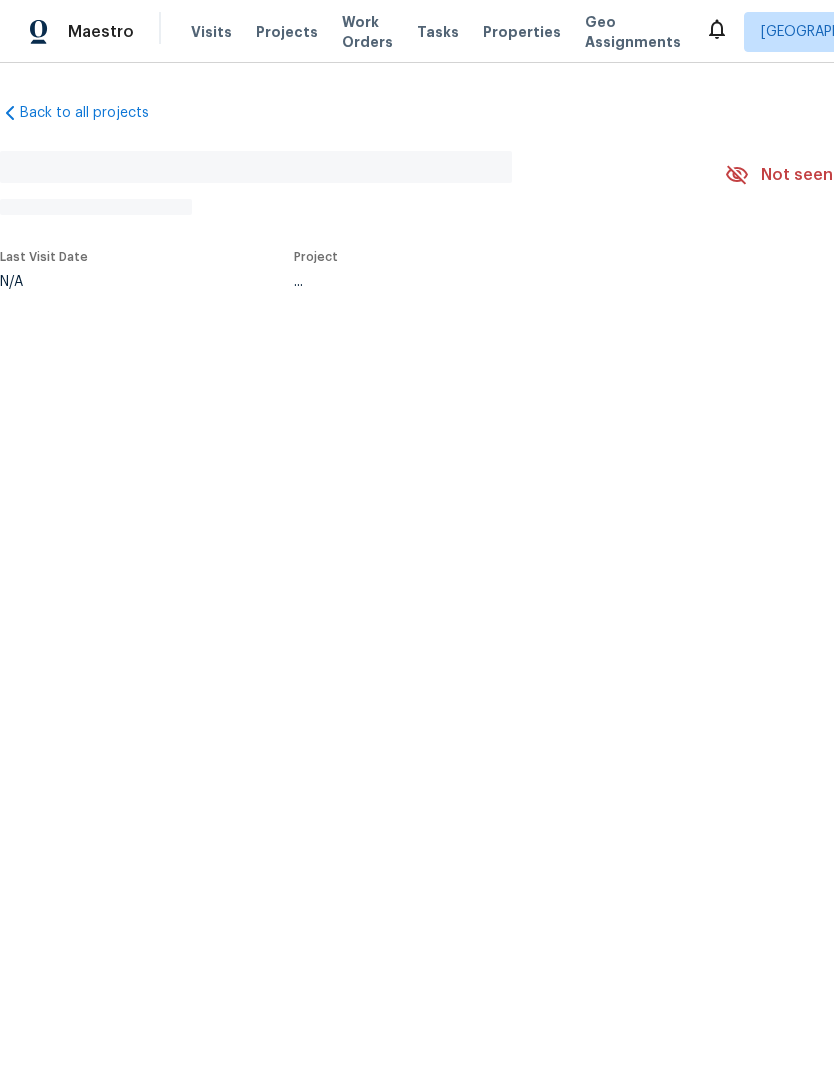 scroll, scrollTop: 0, scrollLeft: 0, axis: both 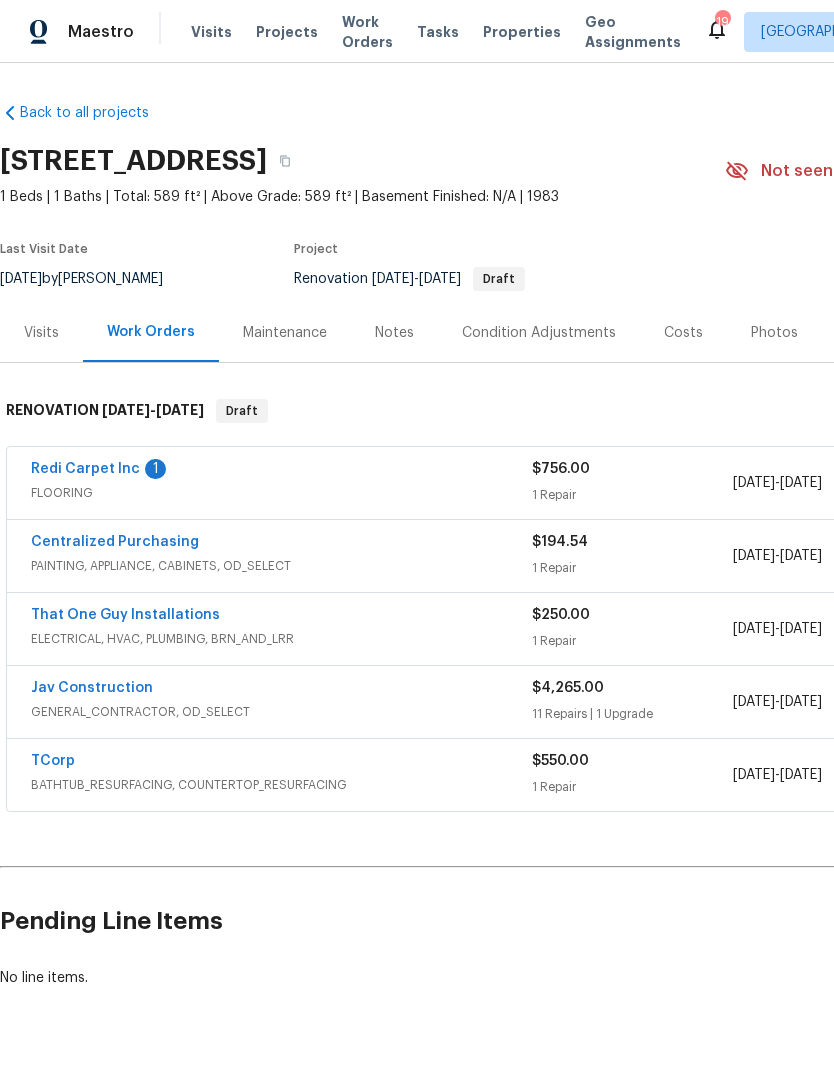 click on "Costs" at bounding box center [683, 333] 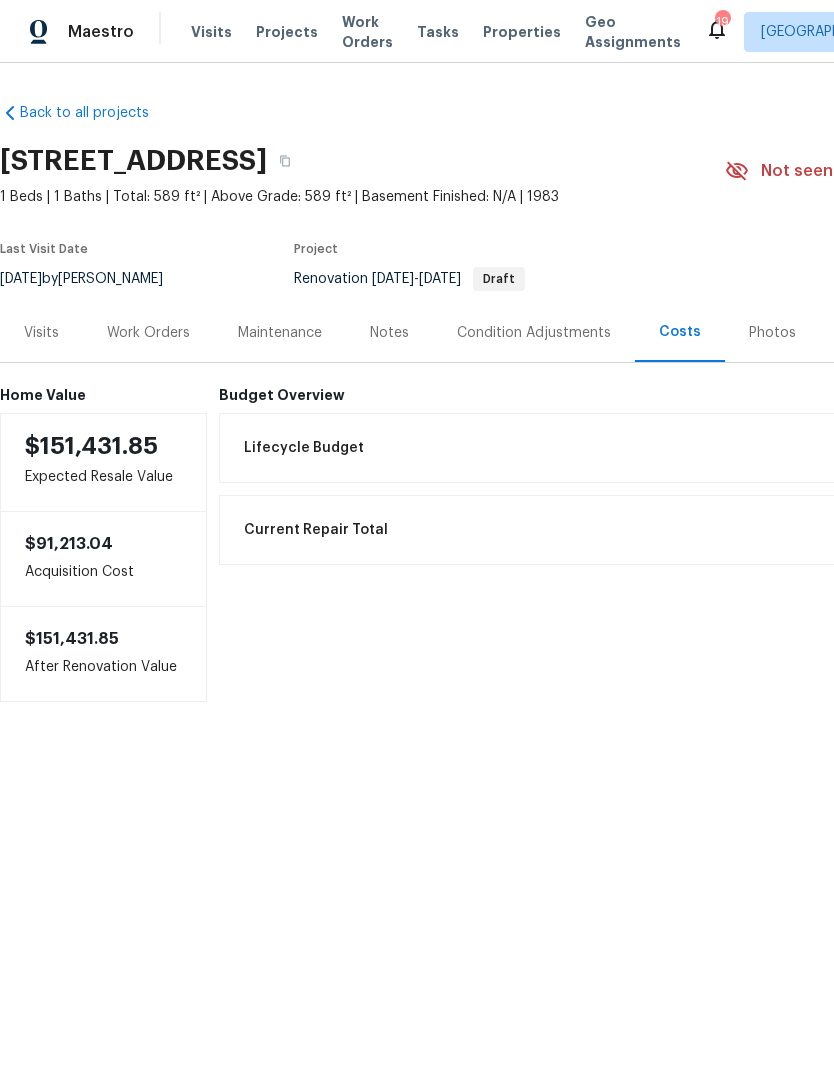 scroll, scrollTop: 0, scrollLeft: 0, axis: both 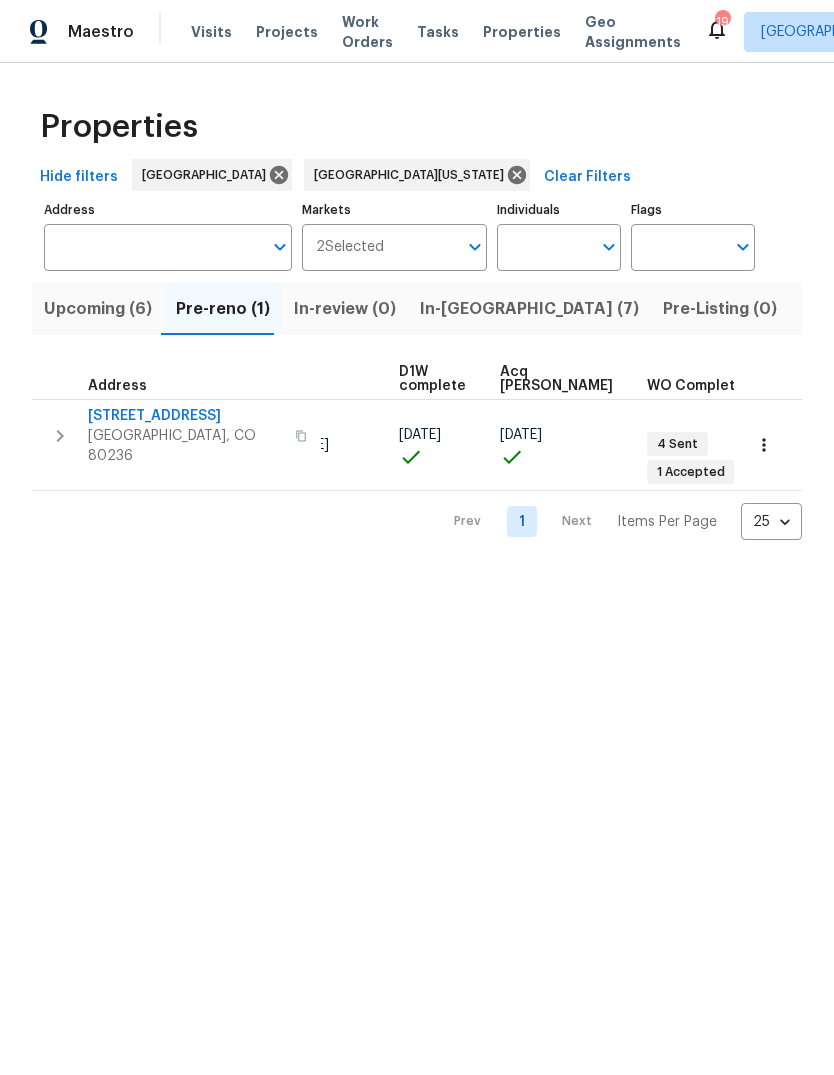 click on "In-[GEOGRAPHIC_DATA] (7)" at bounding box center (529, 309) 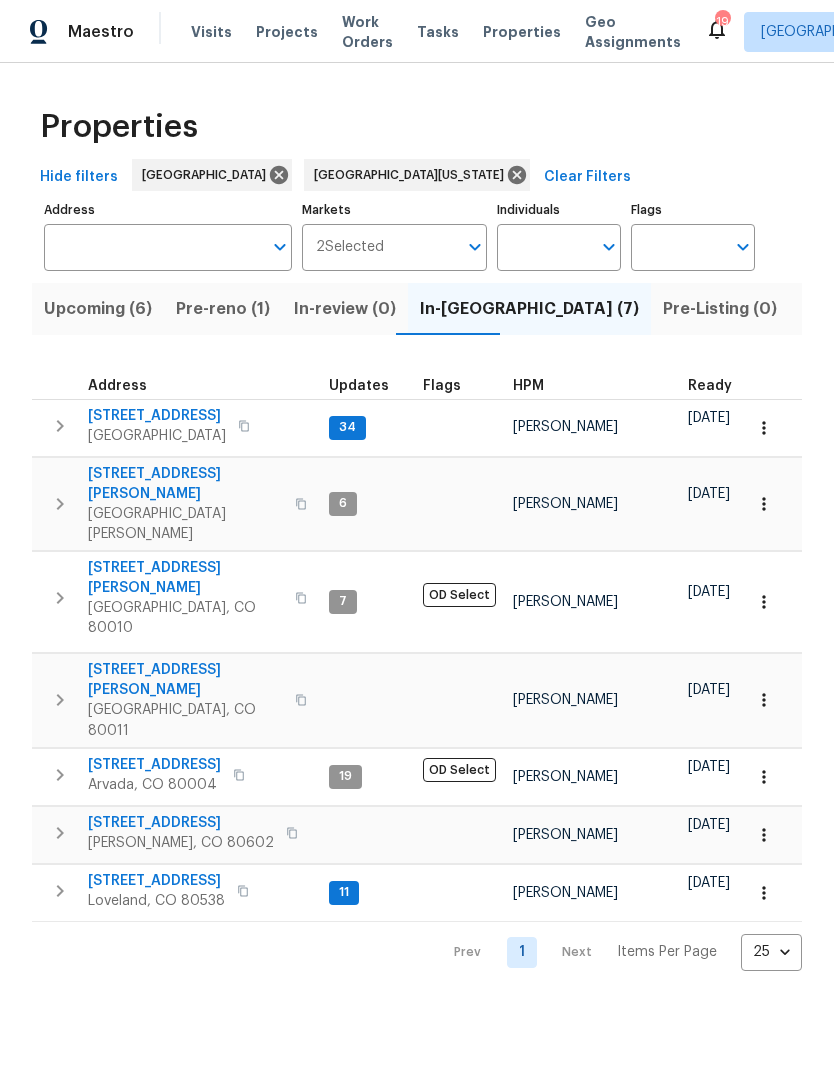 click on "HPM" at bounding box center [592, 386] 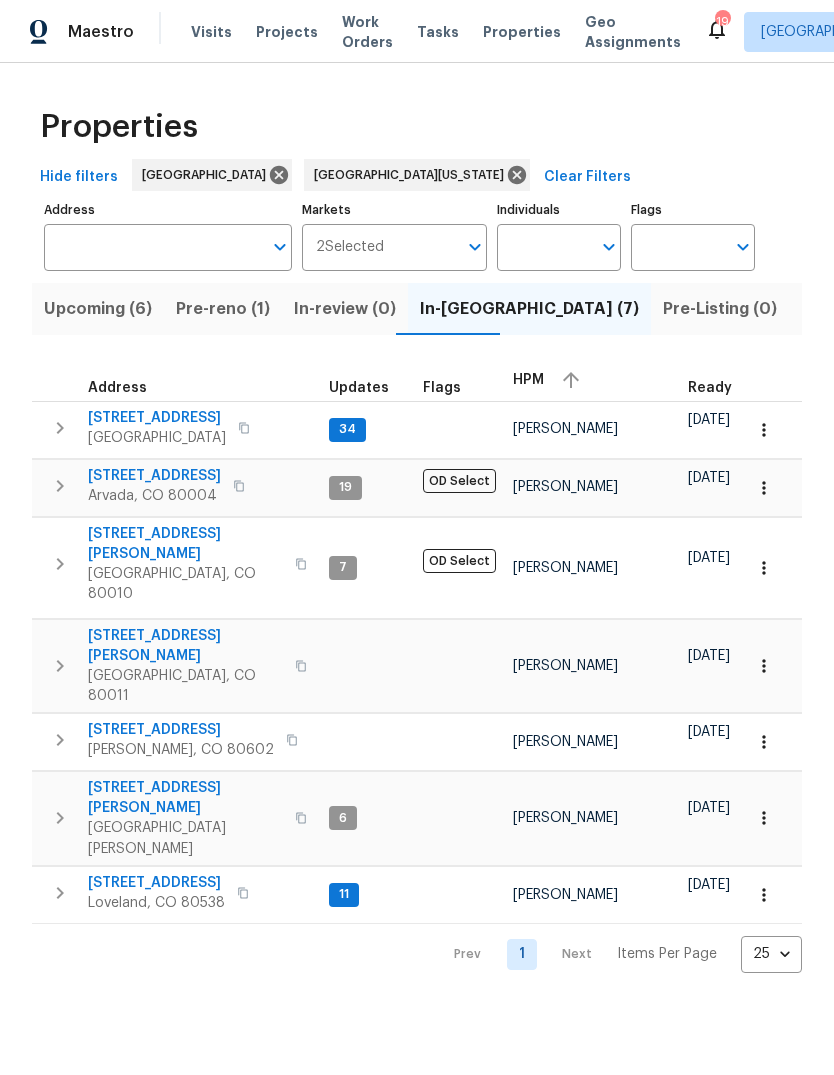 click on "Pre-reno (1)" at bounding box center [223, 309] 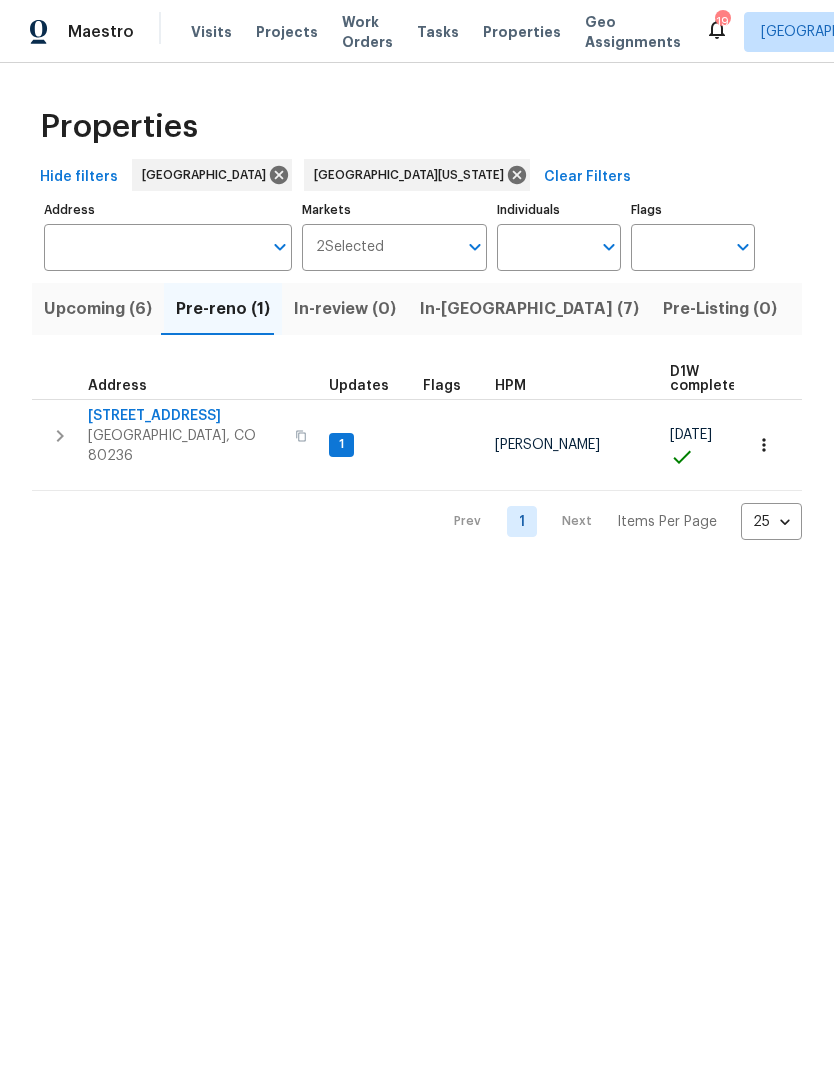 click on "Upcoming (6)" at bounding box center (98, 309) 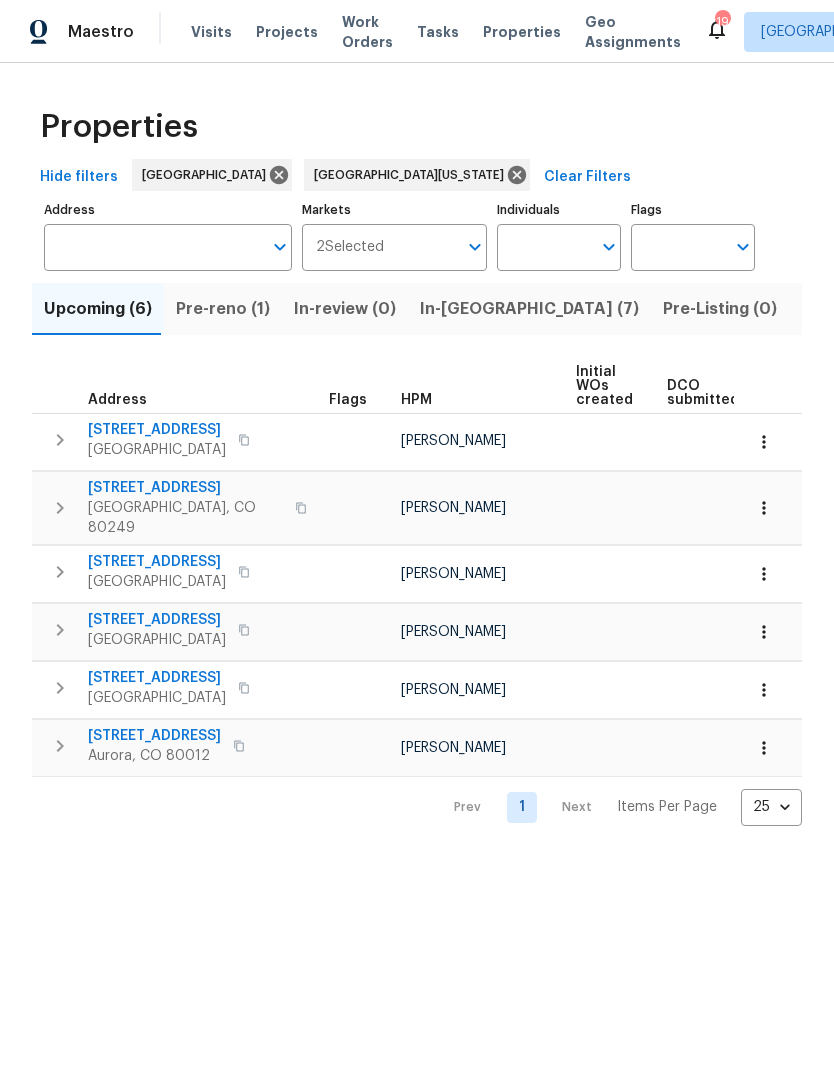 click on "HPM" at bounding box center (480, 400) 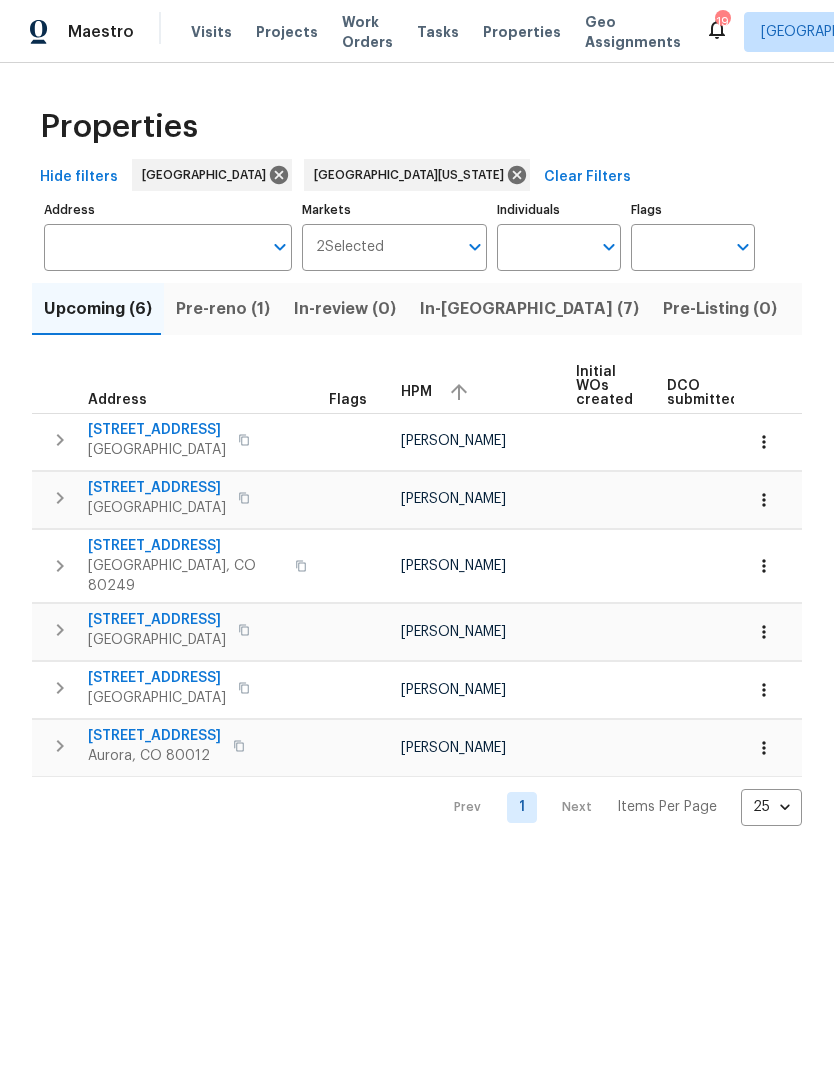scroll, scrollTop: 0, scrollLeft: 0, axis: both 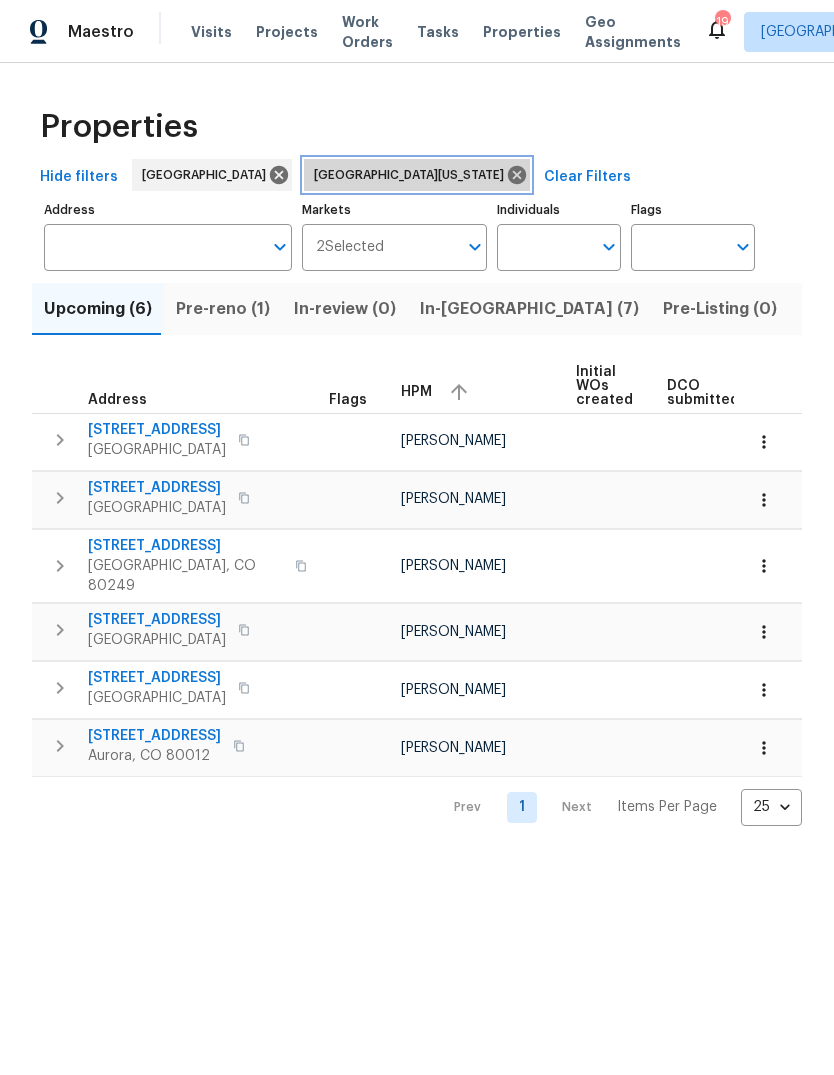 click 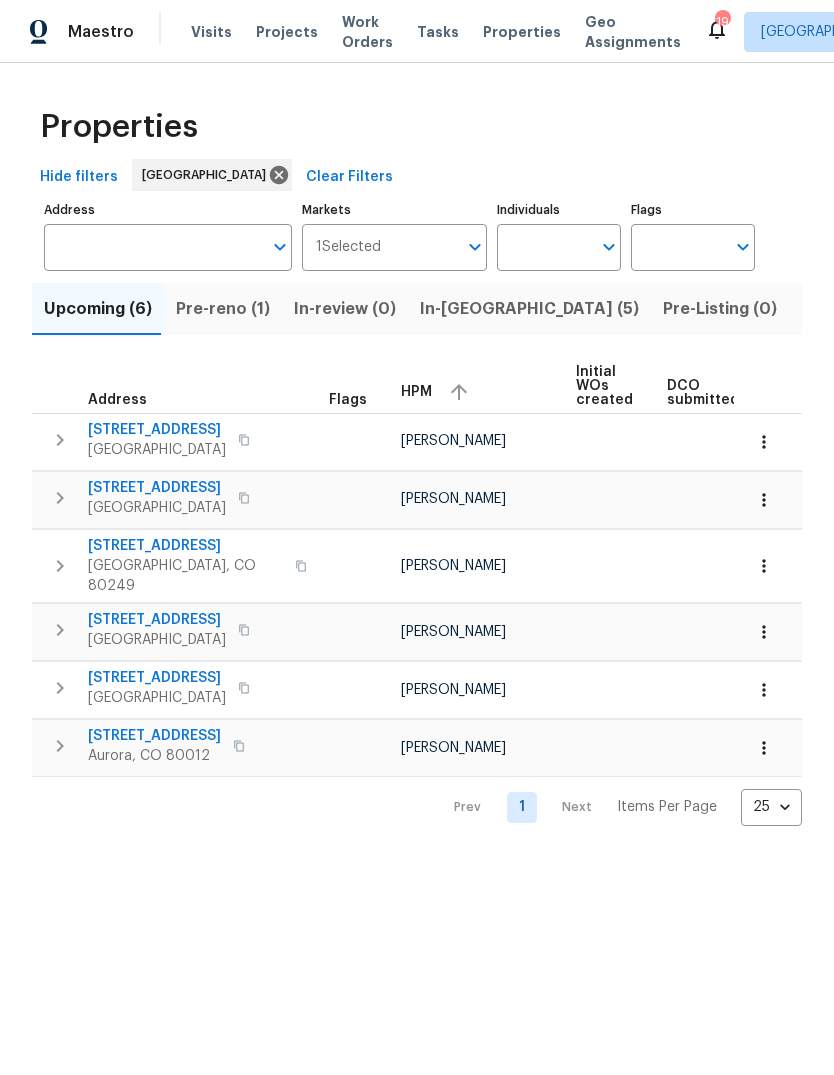 click on "Resale (25)" at bounding box center (956, 309) 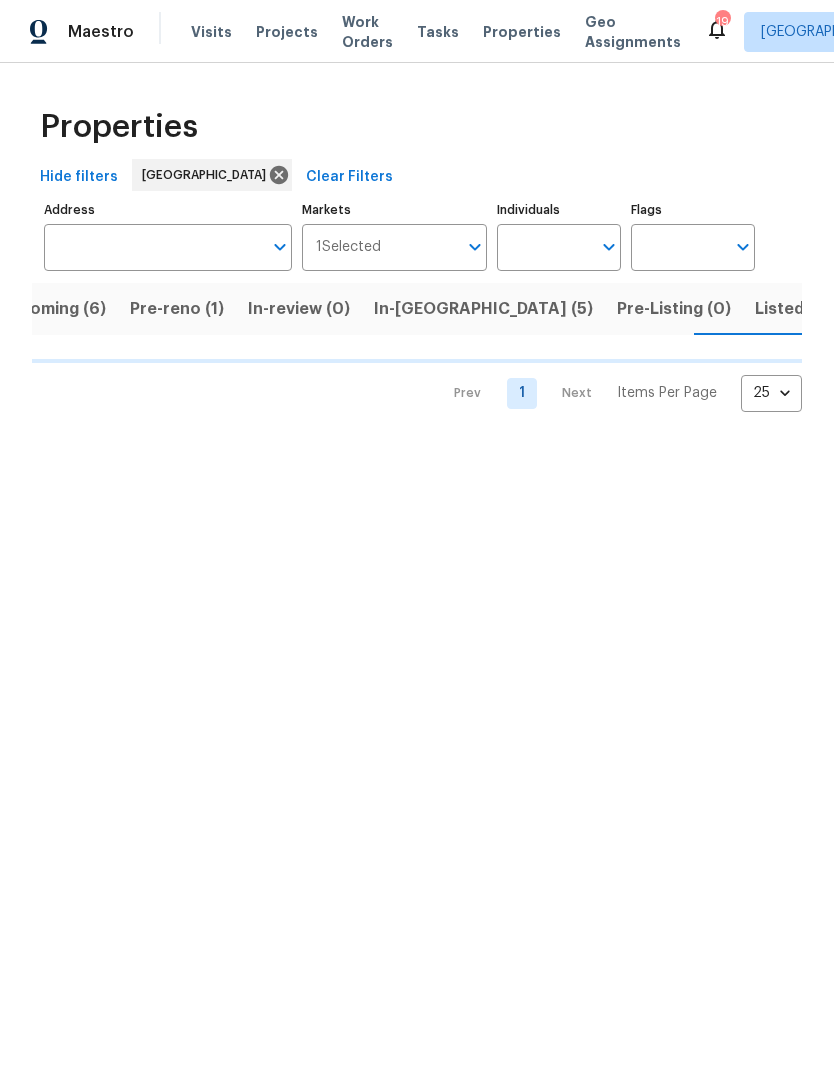 scroll, scrollTop: 0, scrollLeft: 47, axis: horizontal 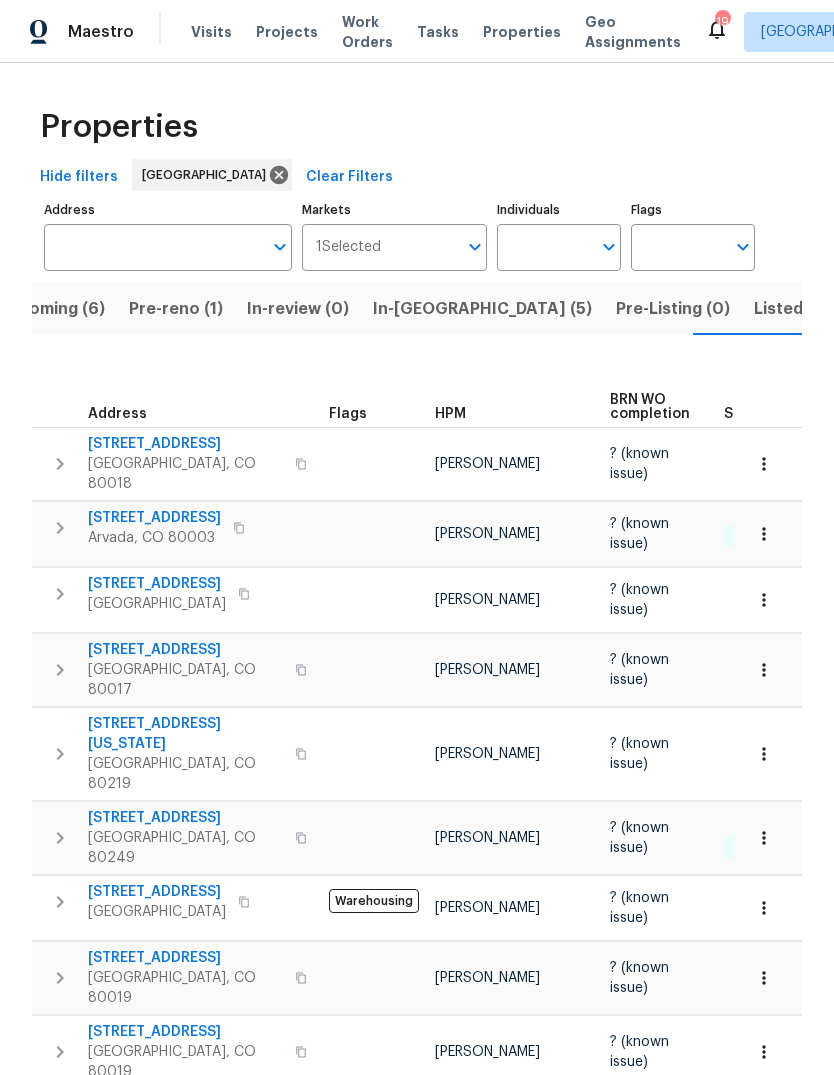 click on "HPM" at bounding box center (450, 414) 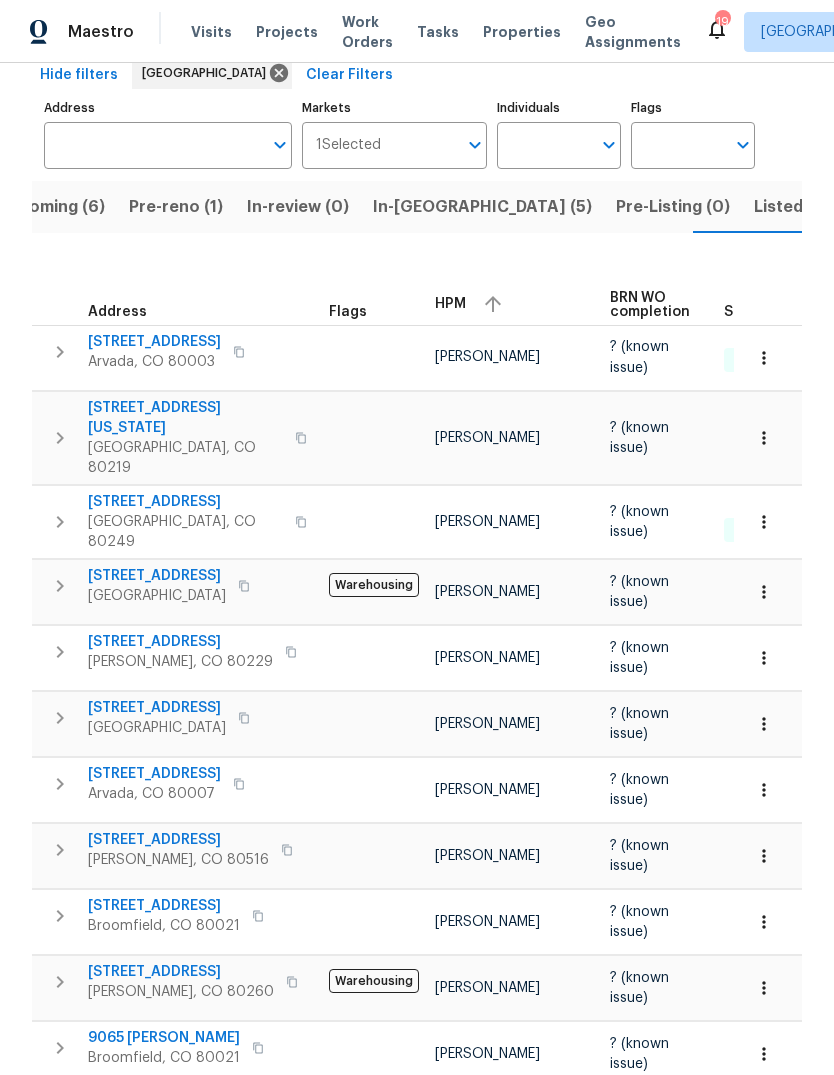 scroll, scrollTop: 100, scrollLeft: 0, axis: vertical 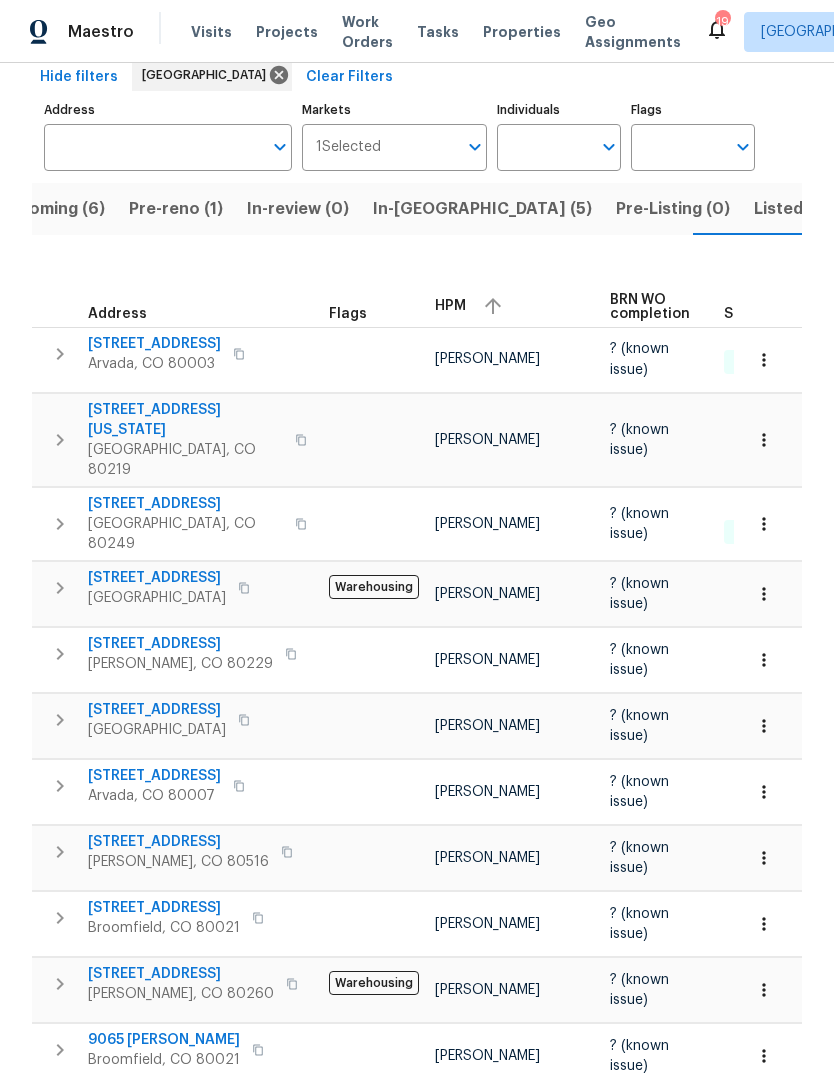 click on "In-reno (5)" at bounding box center [482, 209] 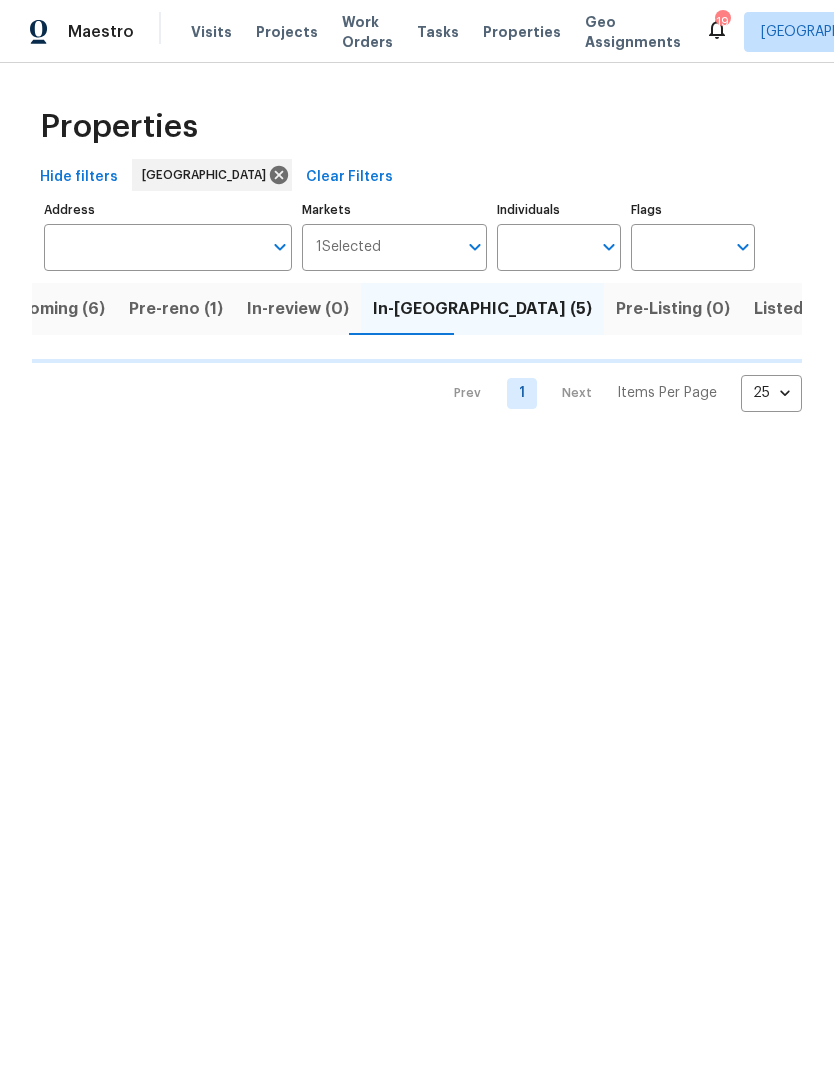 scroll, scrollTop: 0, scrollLeft: 0, axis: both 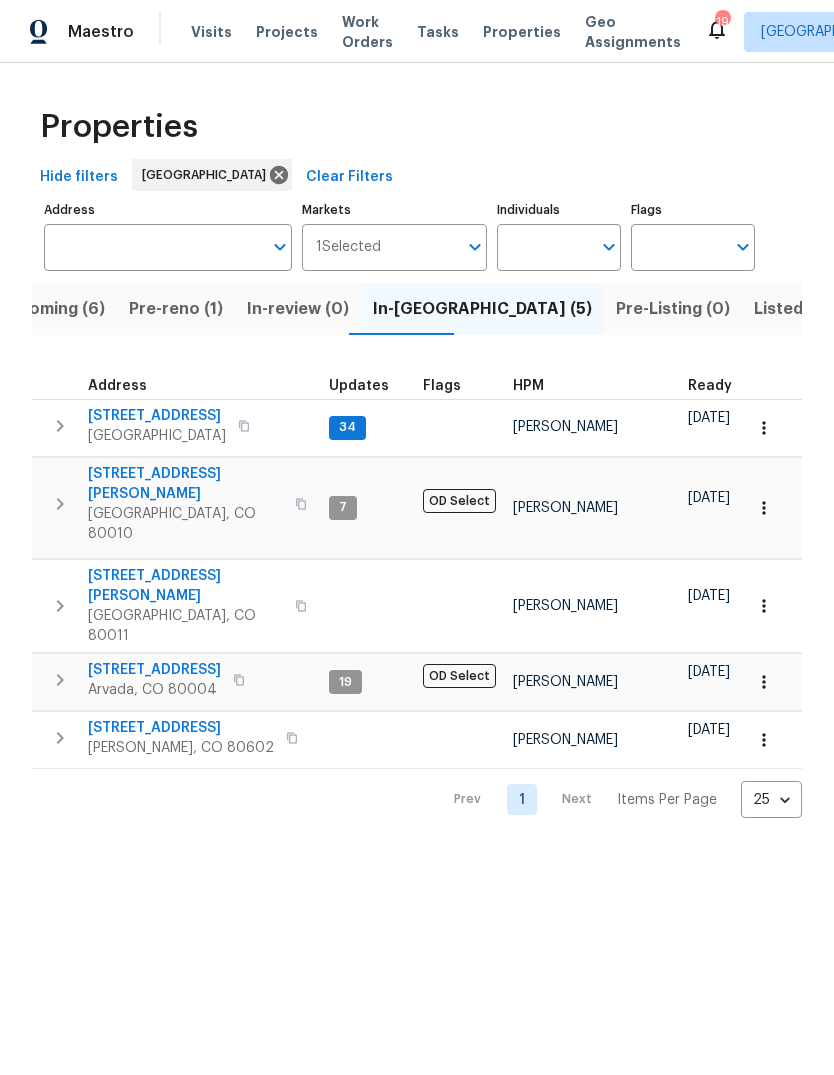 click on "HPM" at bounding box center (528, 386) 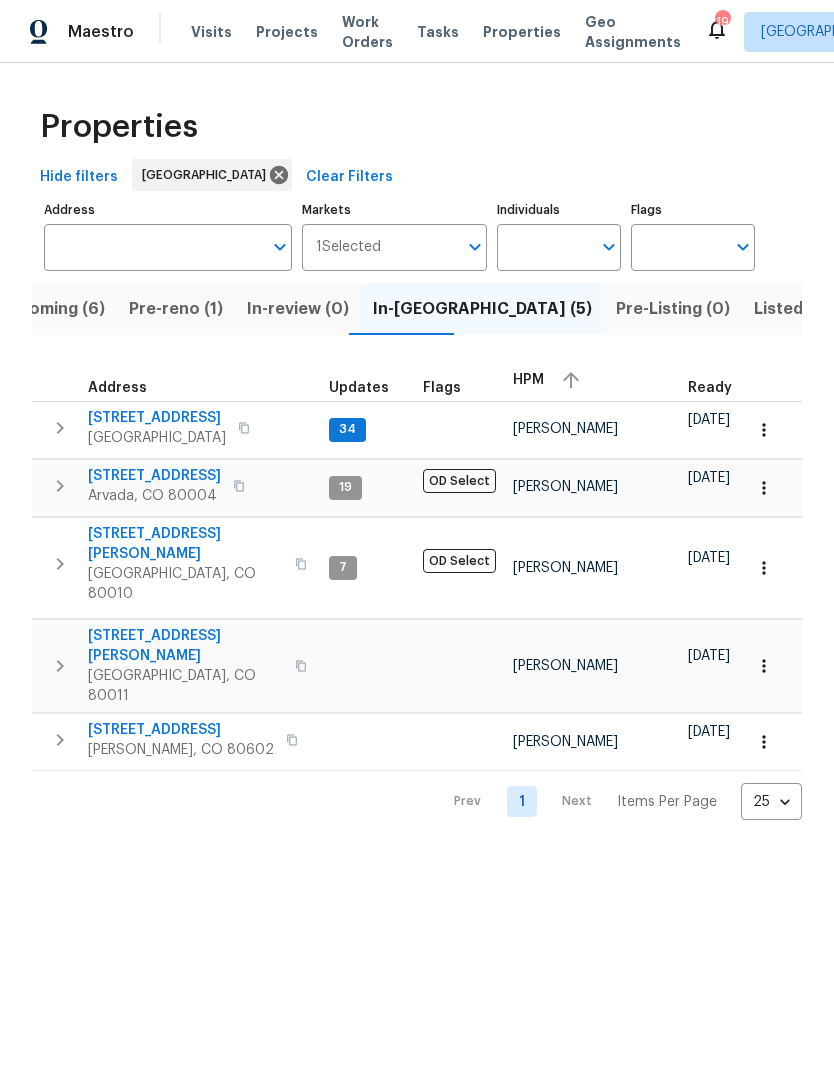 click on "Pre-reno (1)" at bounding box center [176, 309] 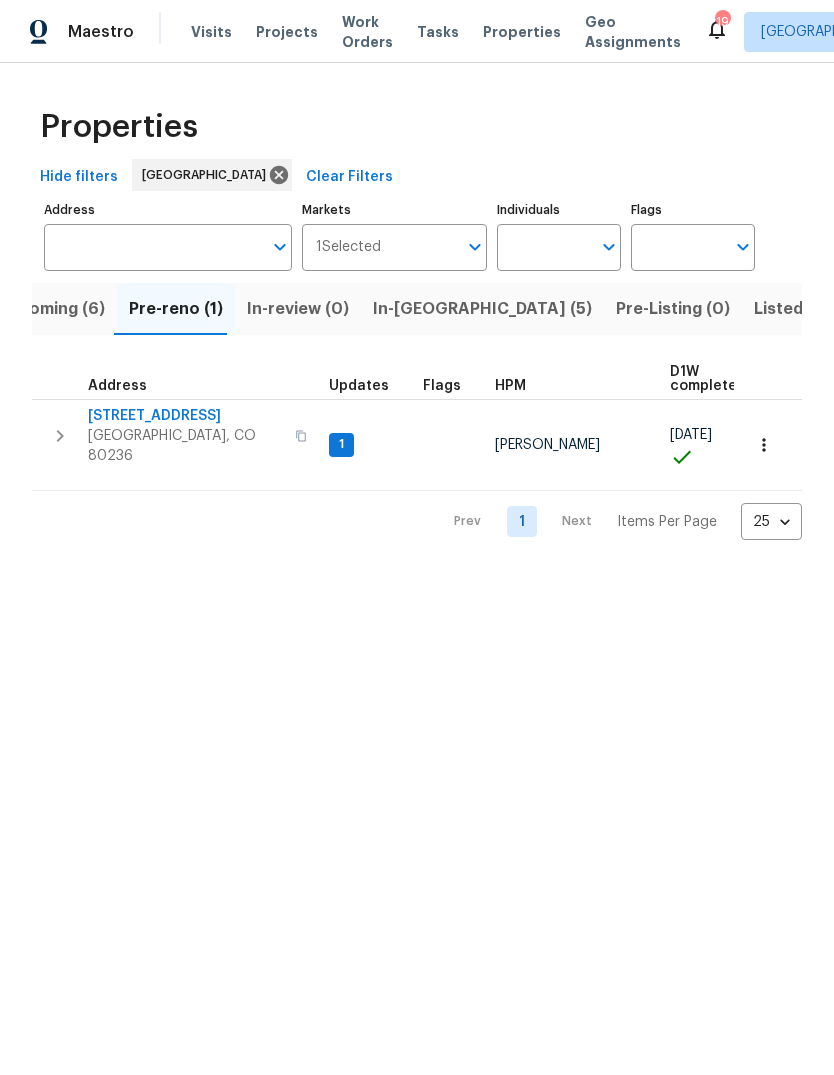 click on "Upcoming (6)" at bounding box center (51, 309) 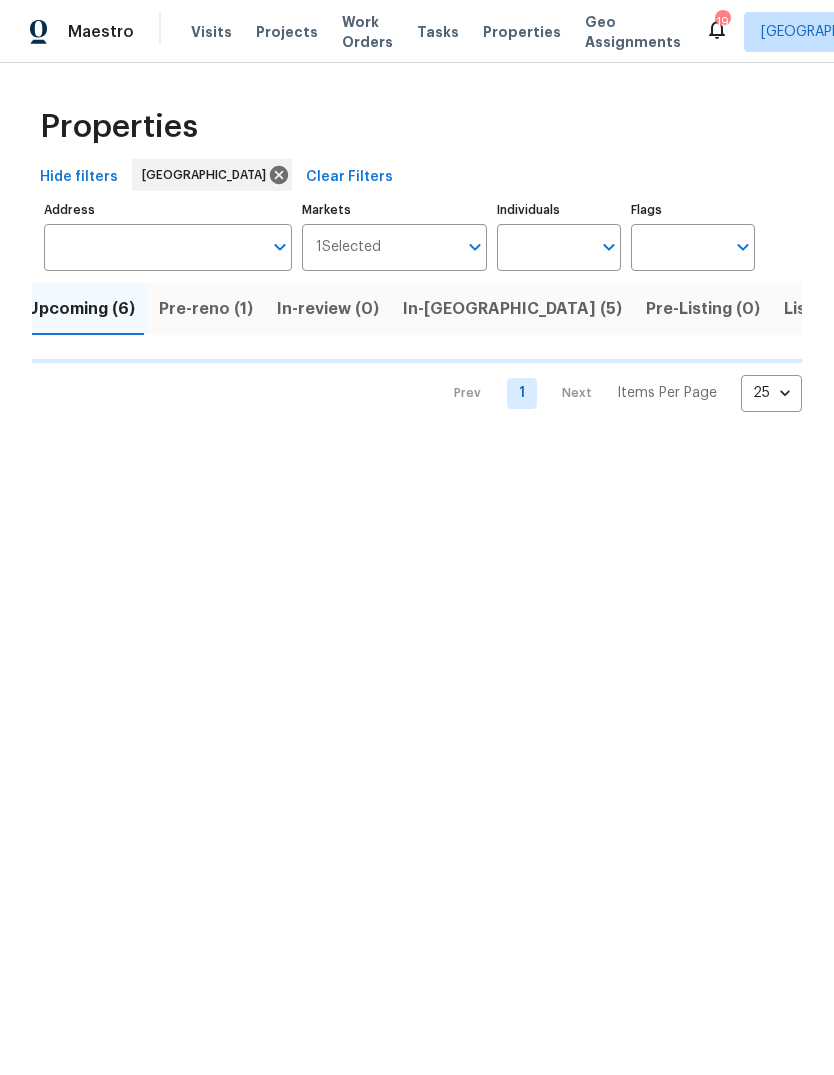 scroll, scrollTop: 0, scrollLeft: 0, axis: both 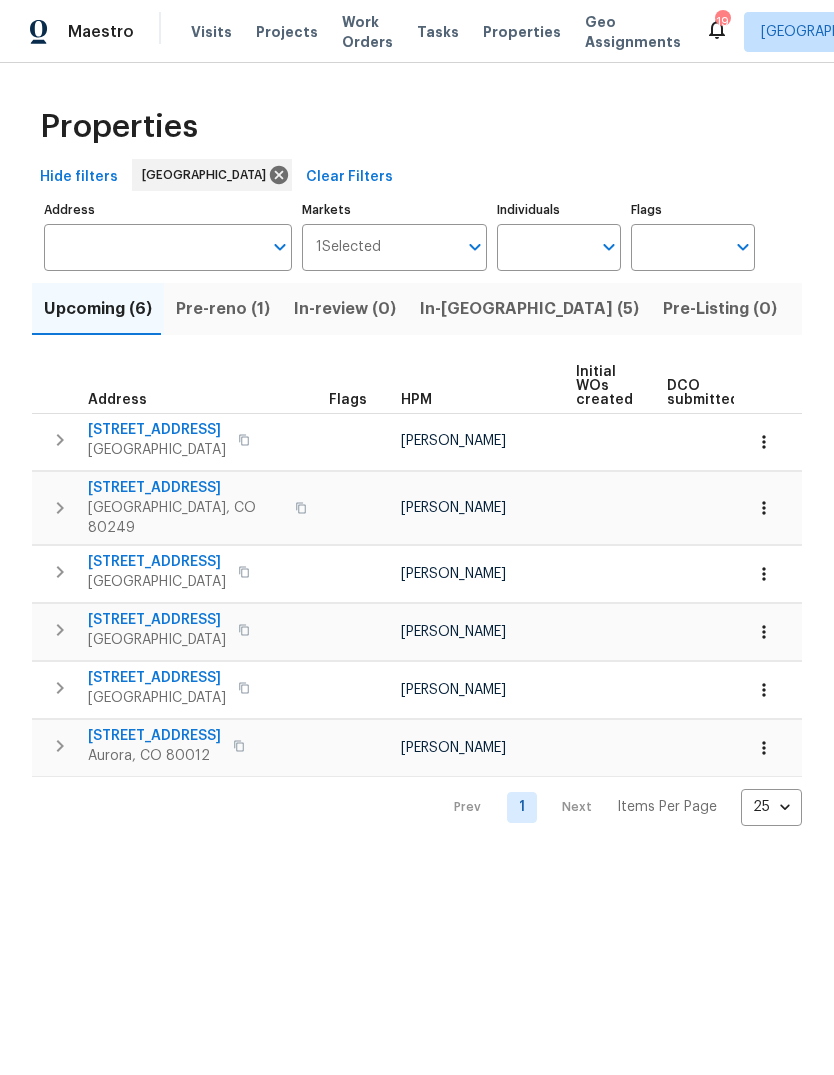 click on "HPM" at bounding box center (416, 400) 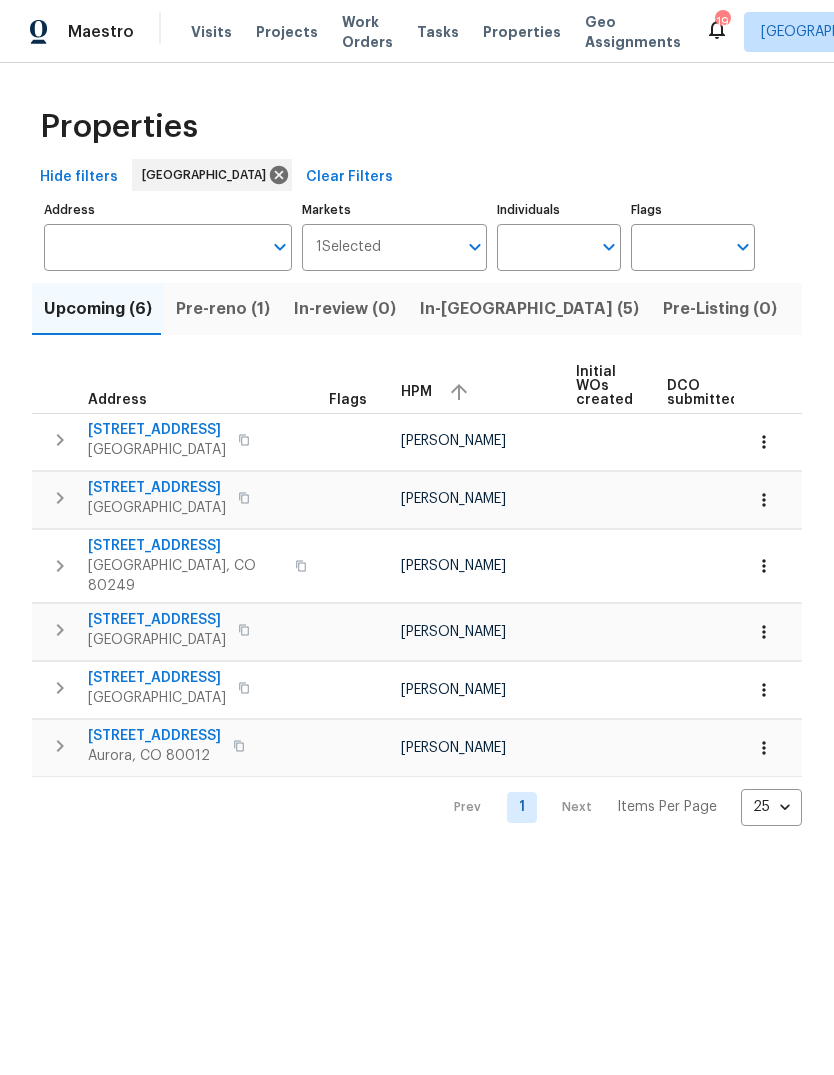 scroll, scrollTop: 0, scrollLeft: 0, axis: both 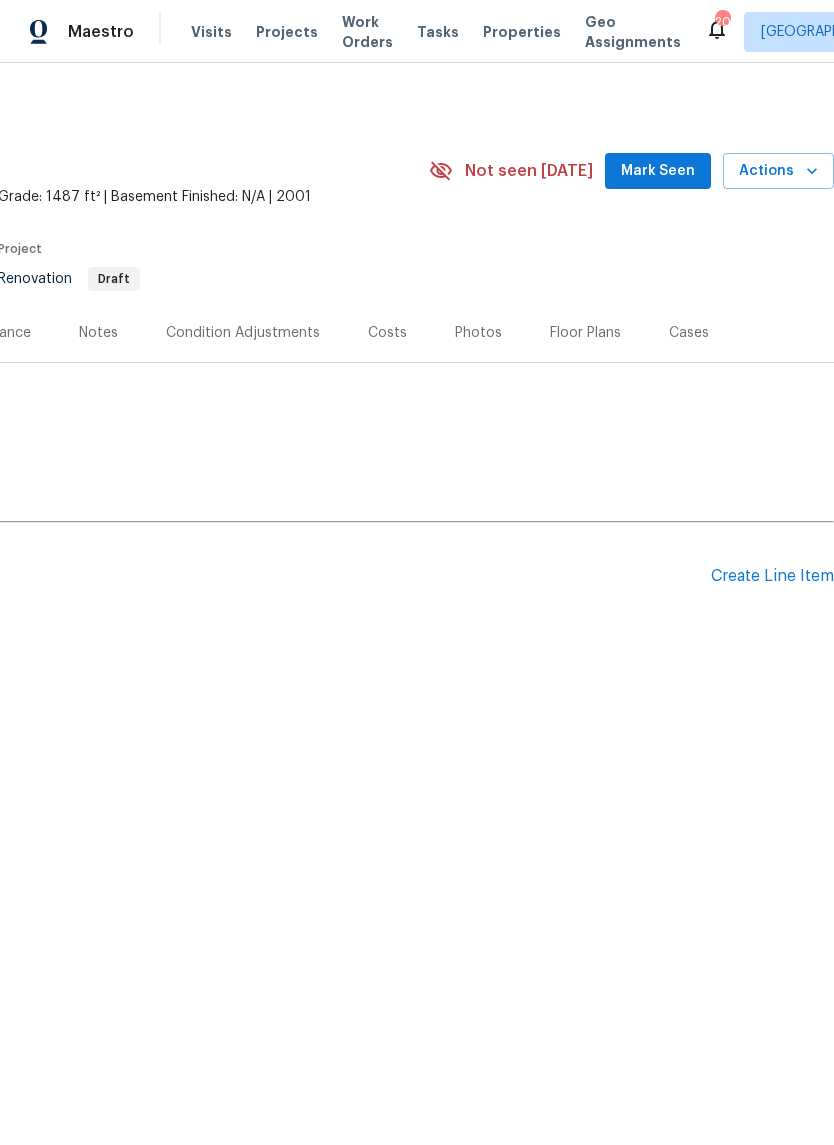click on "Create Line Item" at bounding box center [772, 576] 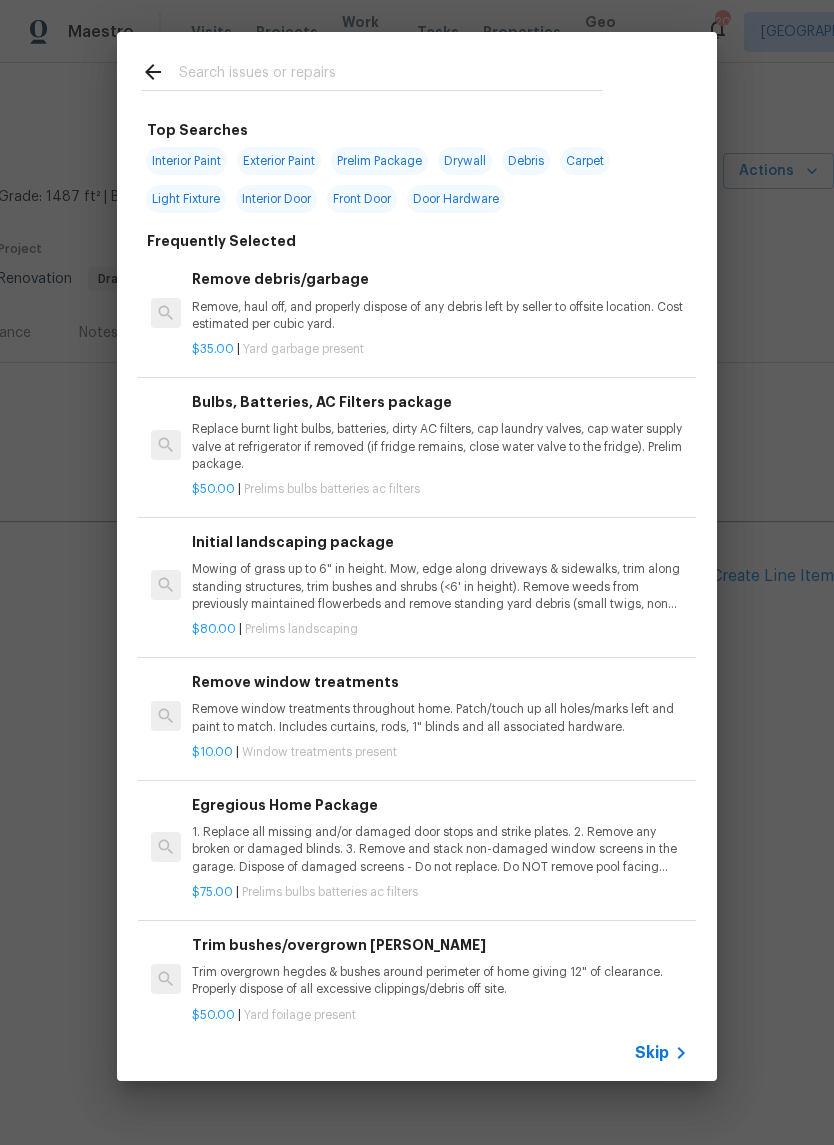 click on "Skip" at bounding box center (652, 1053) 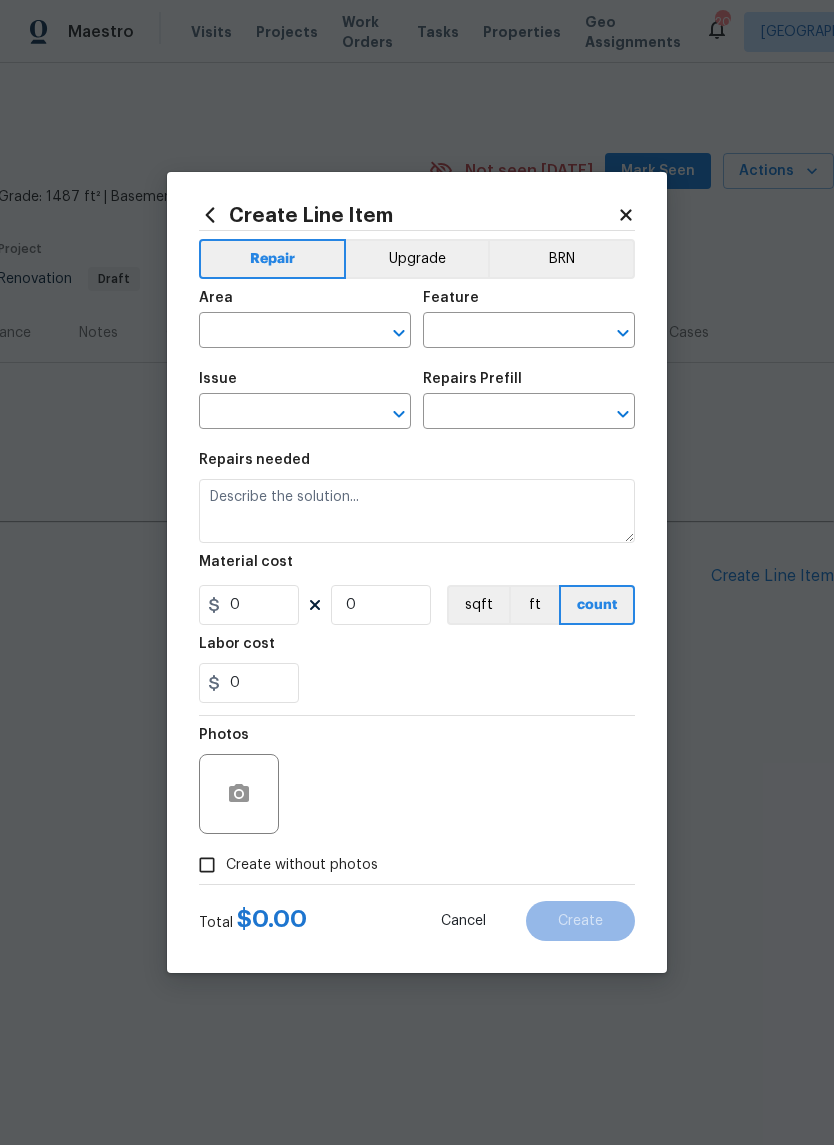click at bounding box center [277, 332] 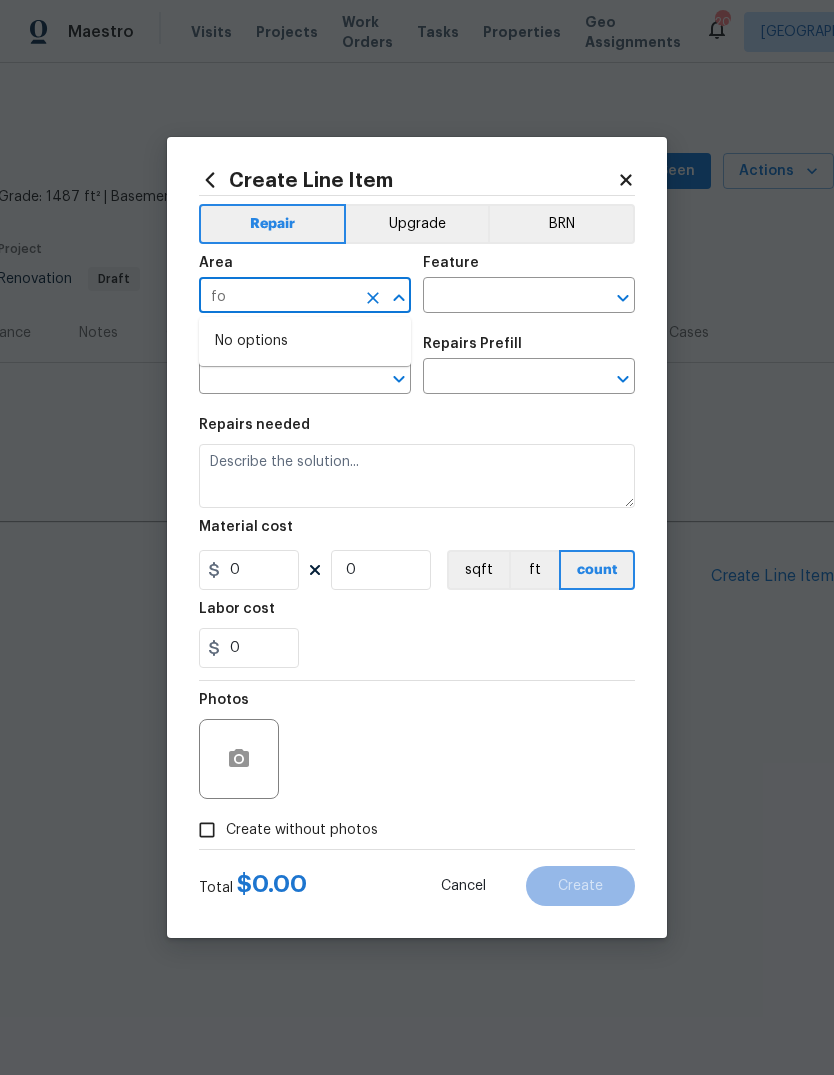 type on "f" 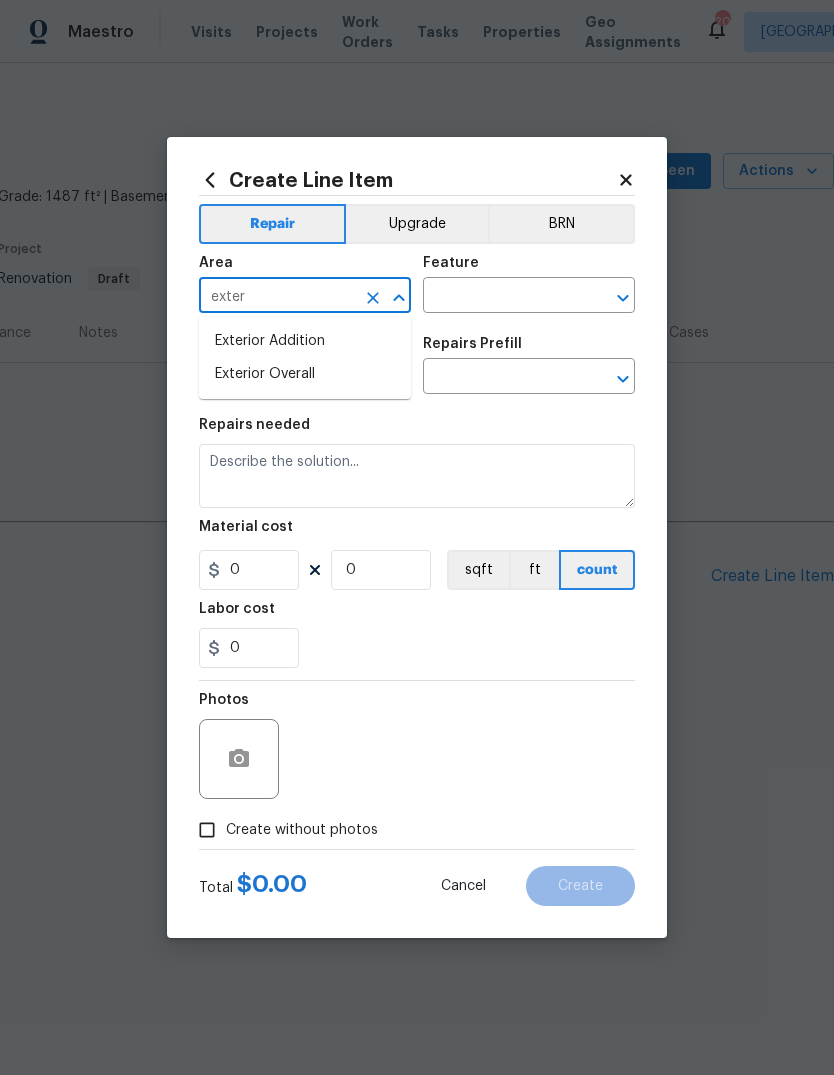 click on "Exterior Overall" at bounding box center (305, 374) 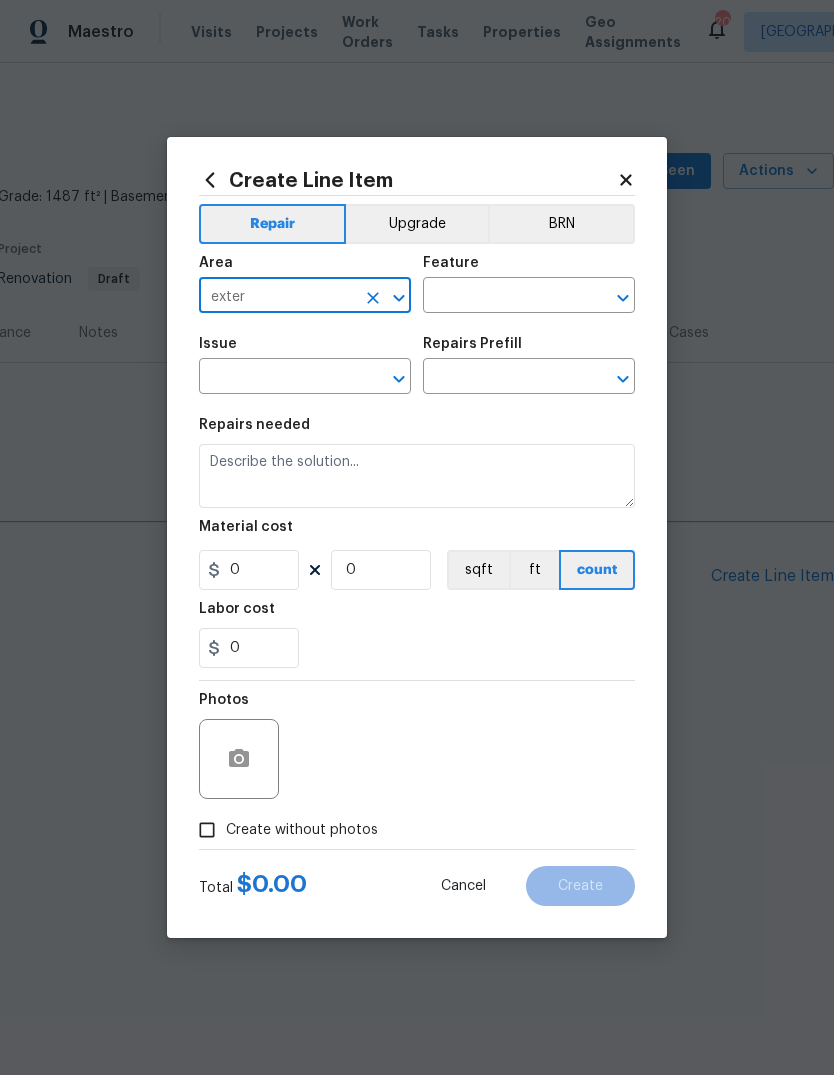 type on "Exterior Overall" 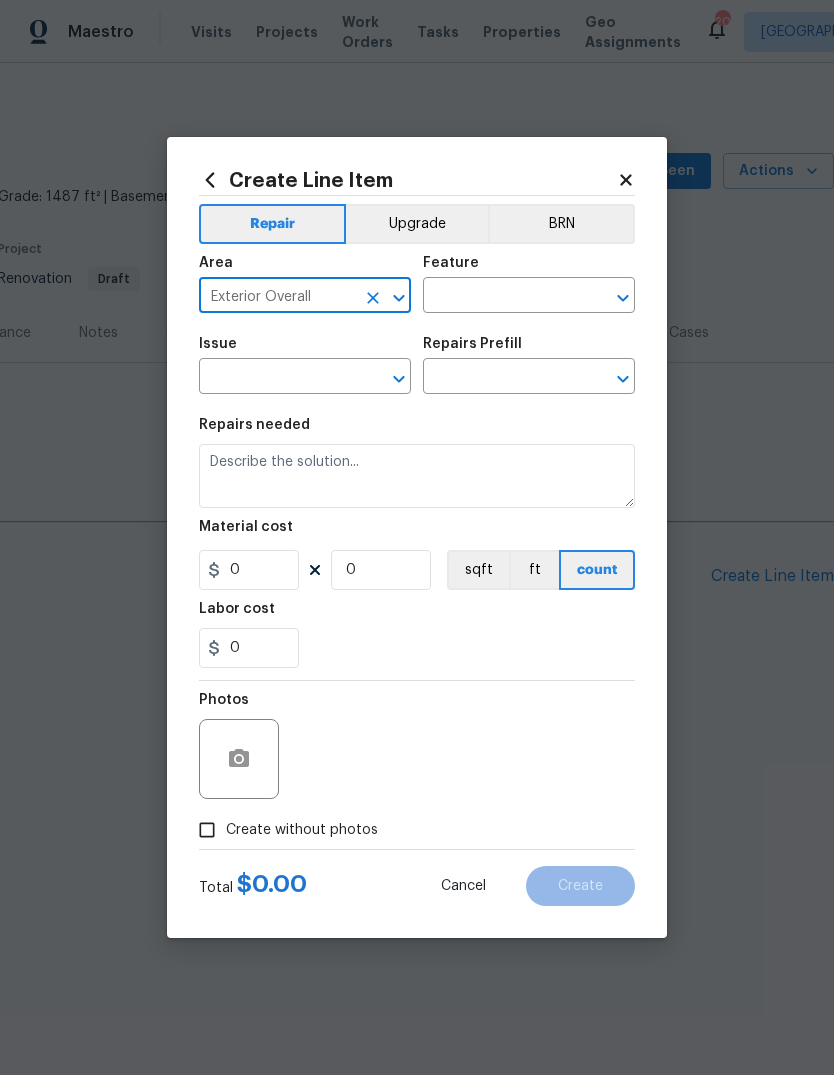 click at bounding box center (501, 297) 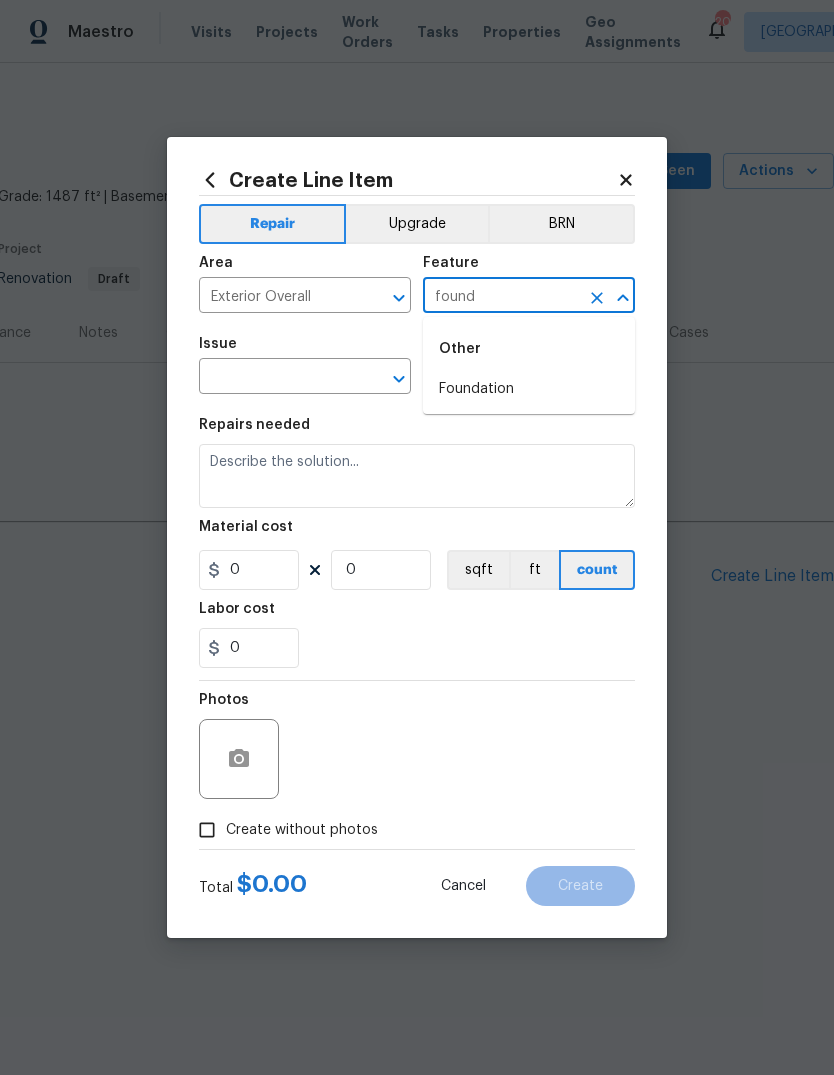 click on "Foundation" at bounding box center [529, 389] 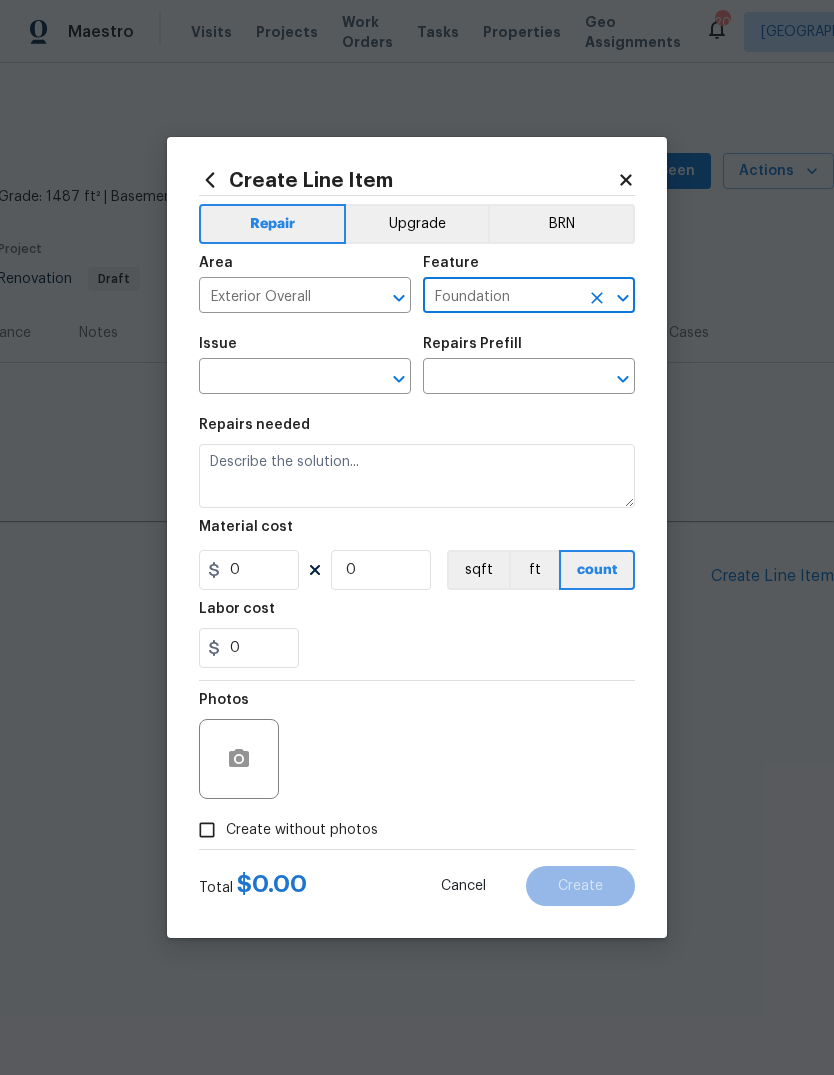 click at bounding box center [277, 378] 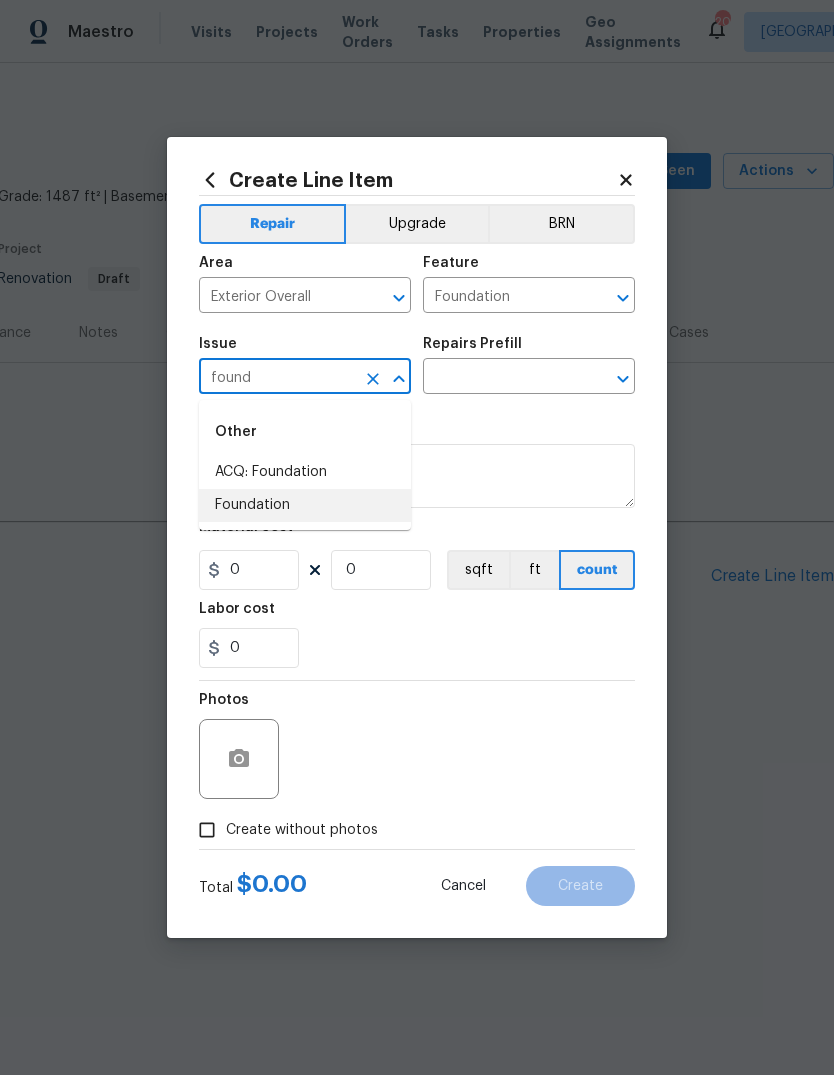 click on "Foundation" at bounding box center (305, 505) 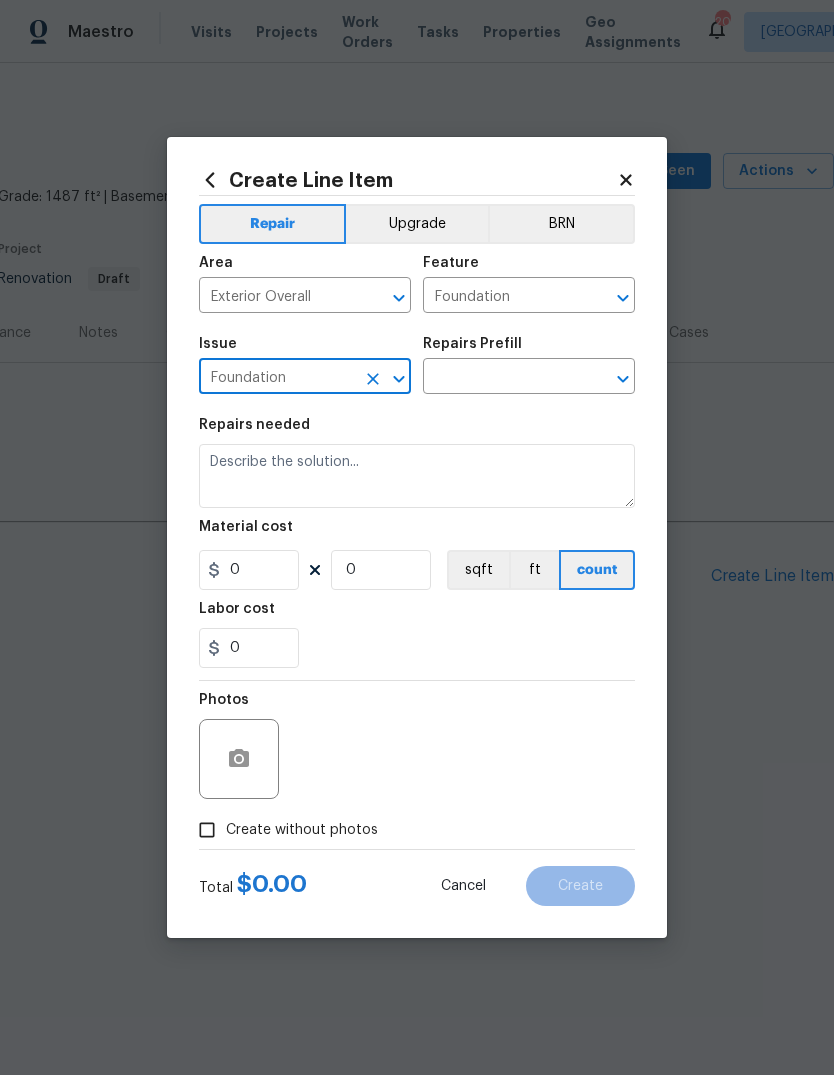 click at bounding box center [501, 378] 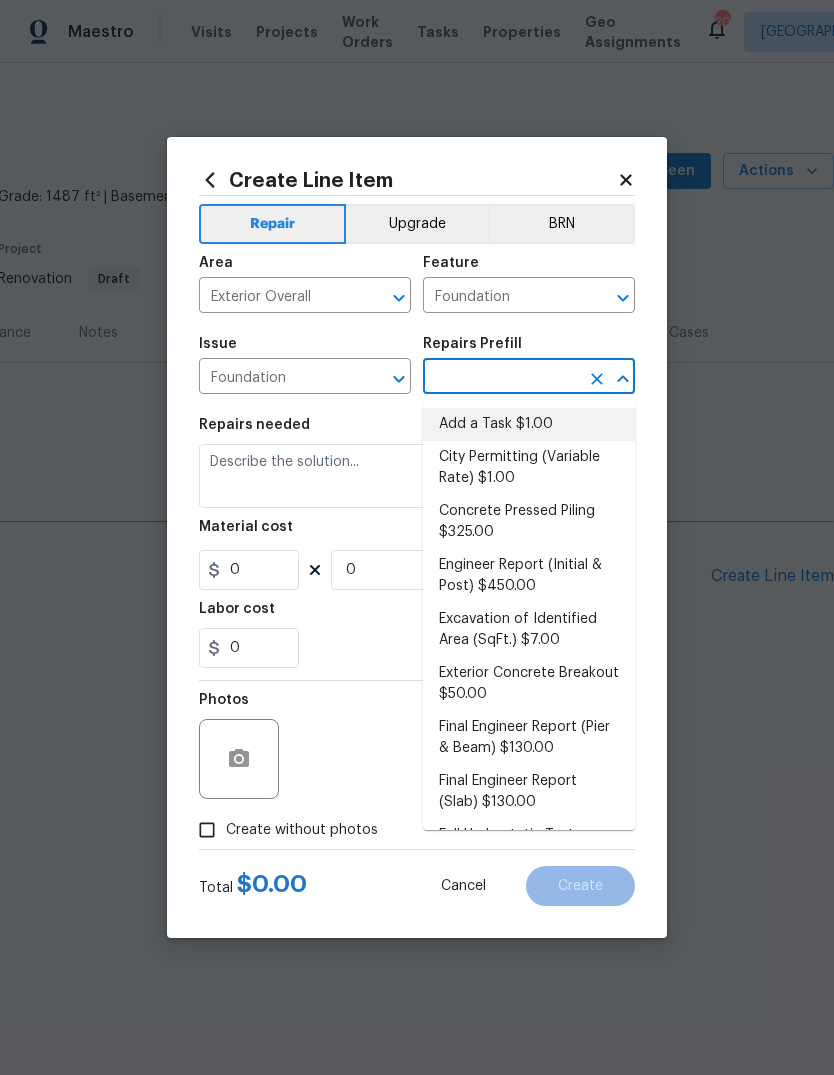 click on "Add a Task $1.00" at bounding box center (529, 424) 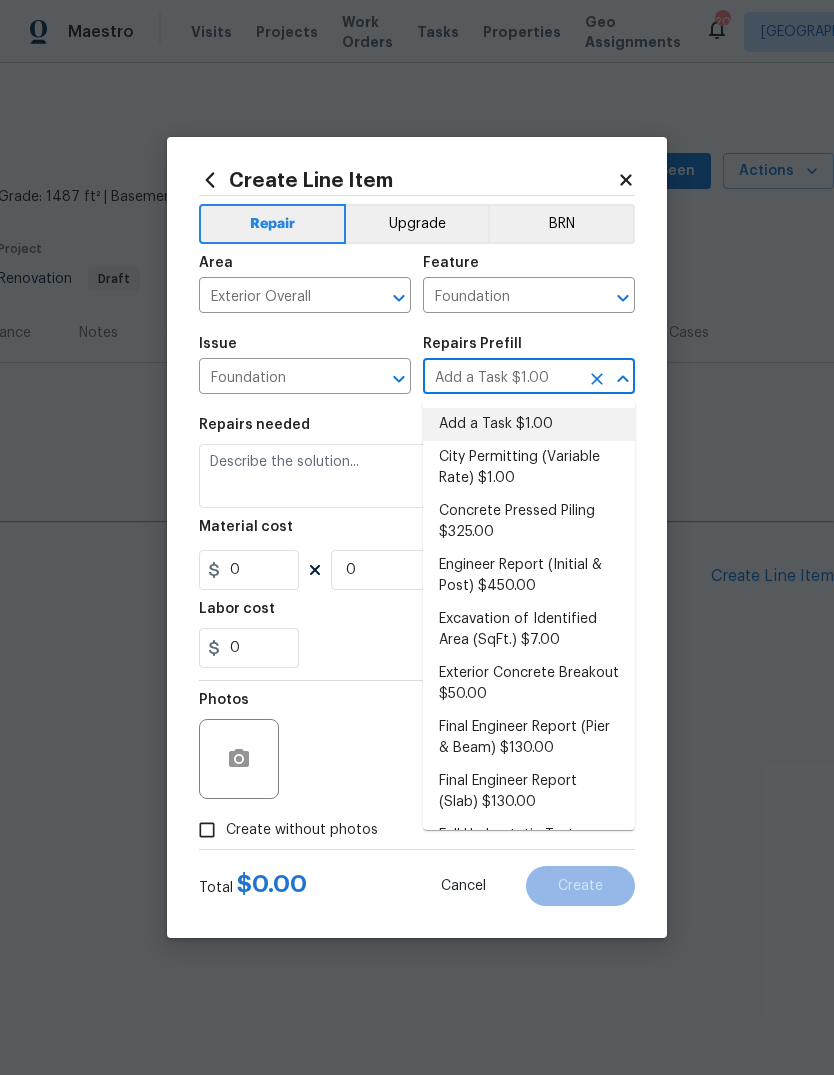 type 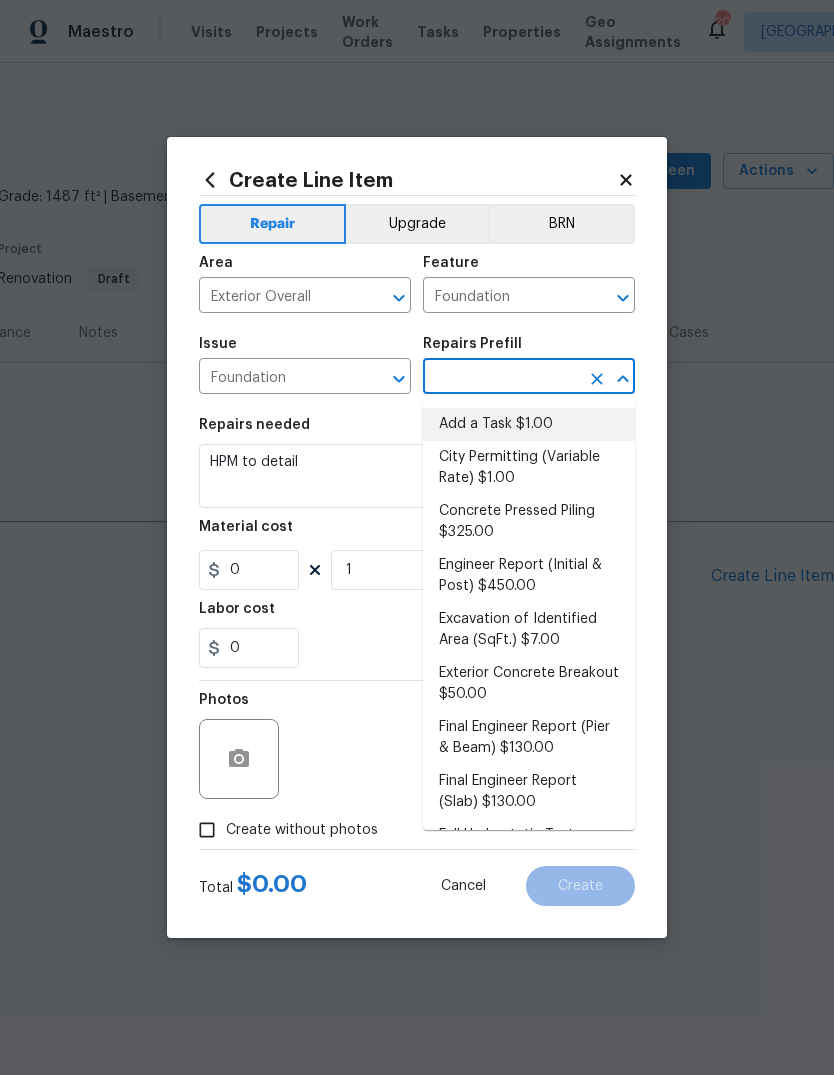 type on "Add a Task $1.00" 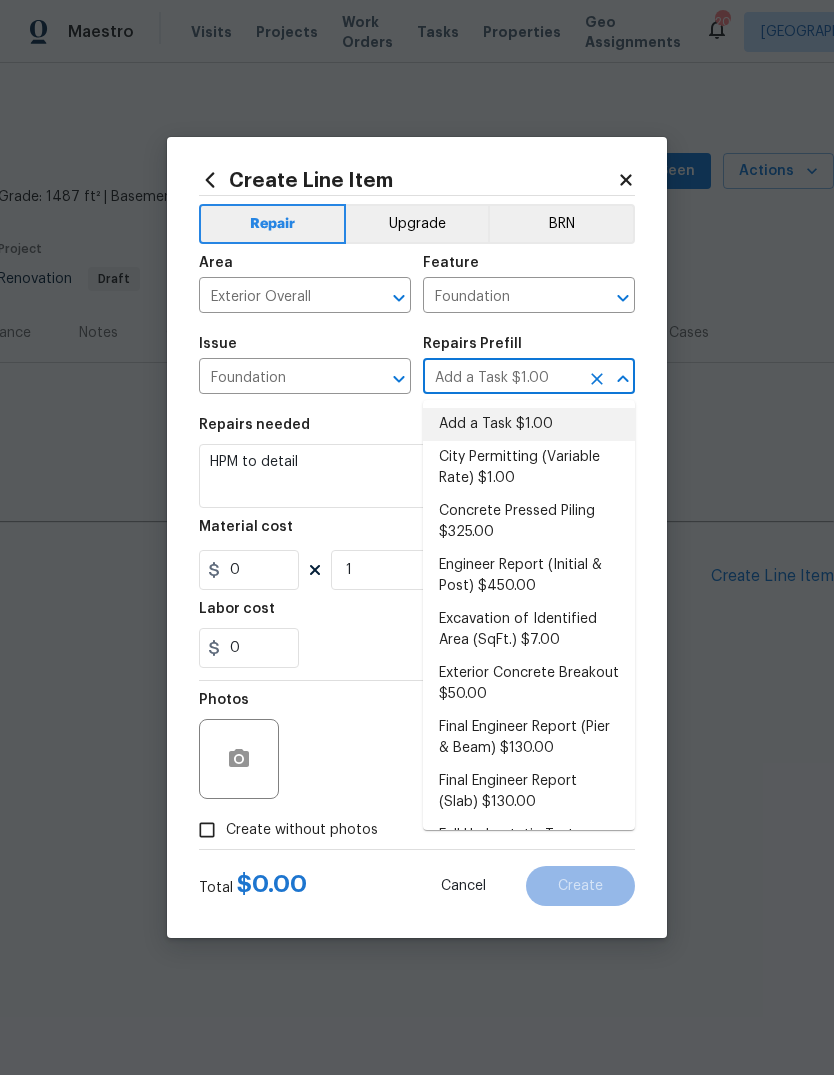 type on "1" 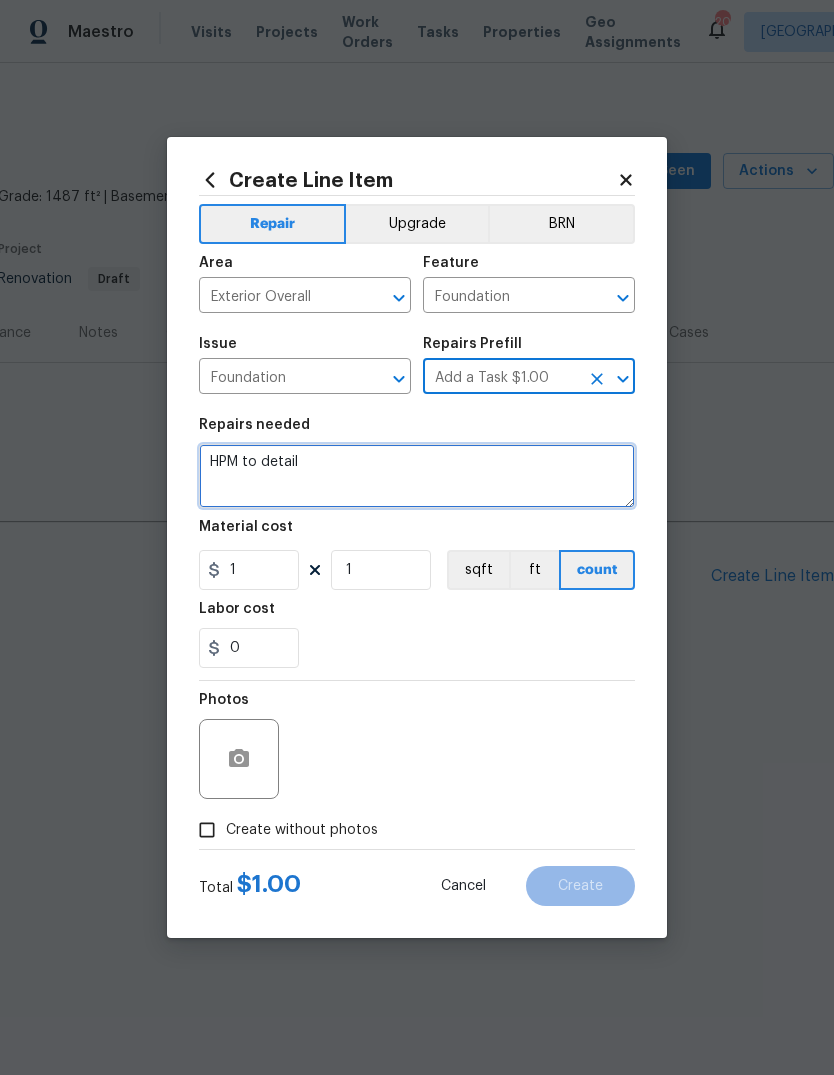 click on "HPM to detail" at bounding box center [417, 476] 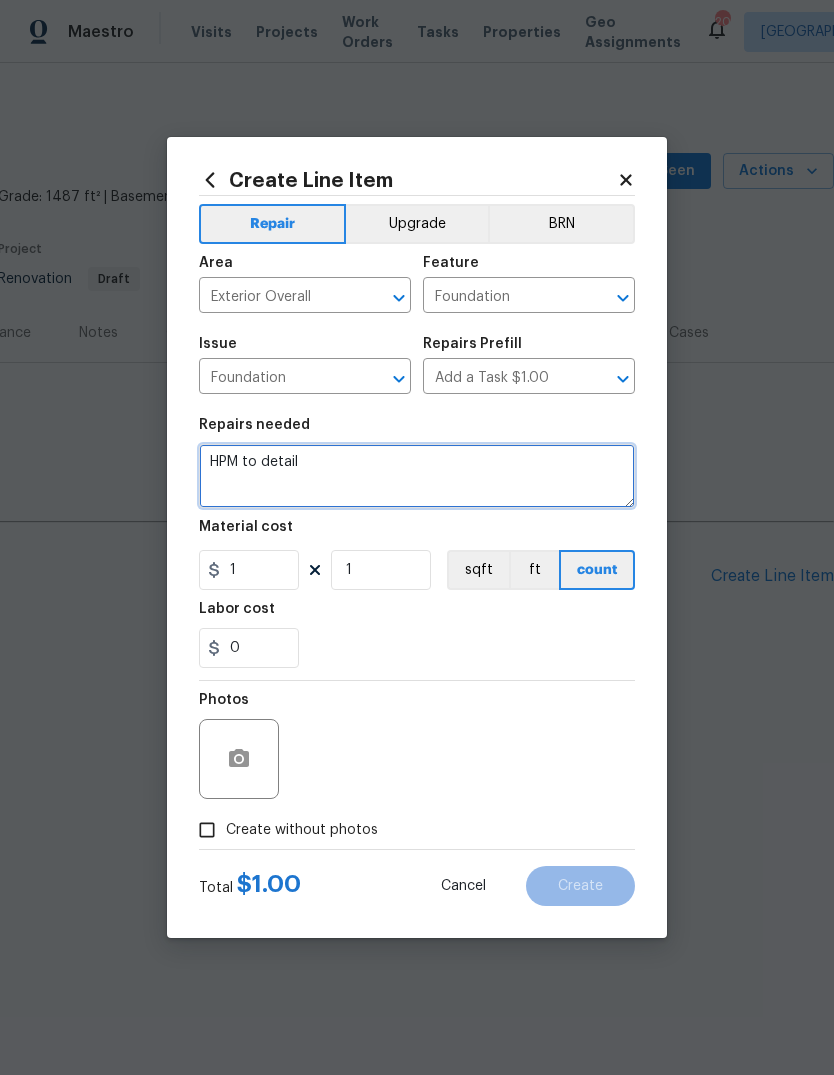 click on "HPM to detail" at bounding box center (417, 476) 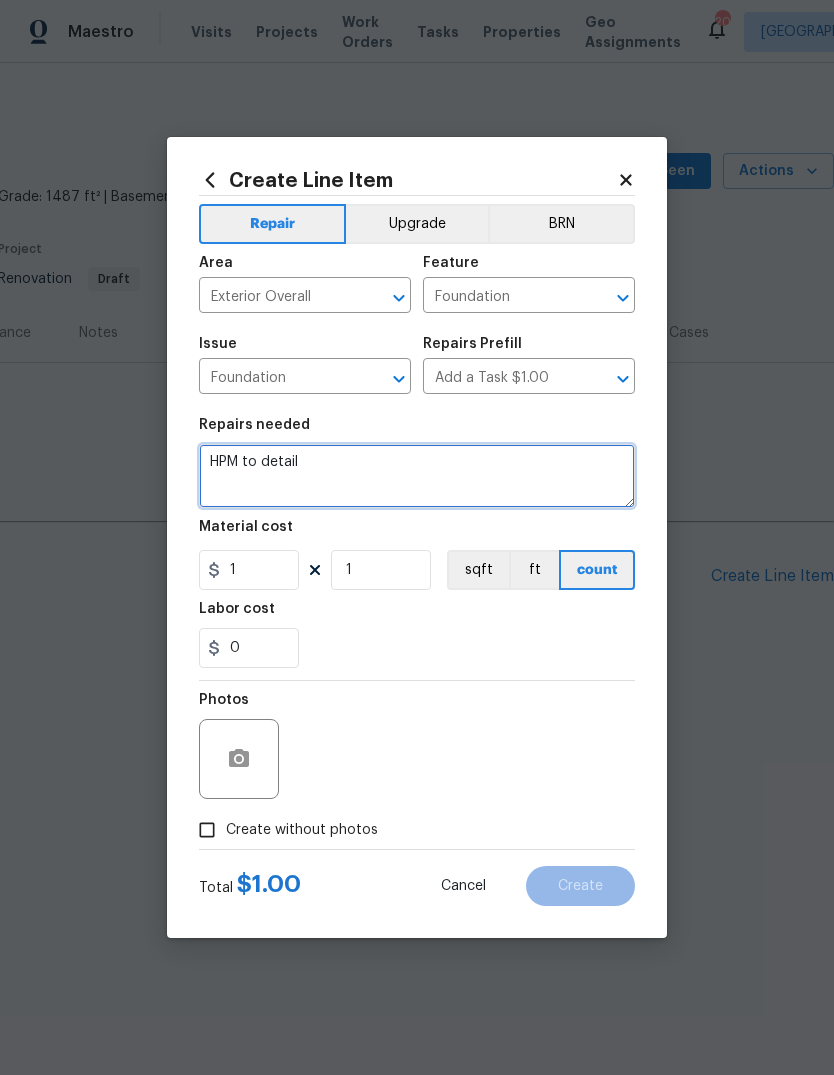 click on "HPM to detail" at bounding box center [417, 476] 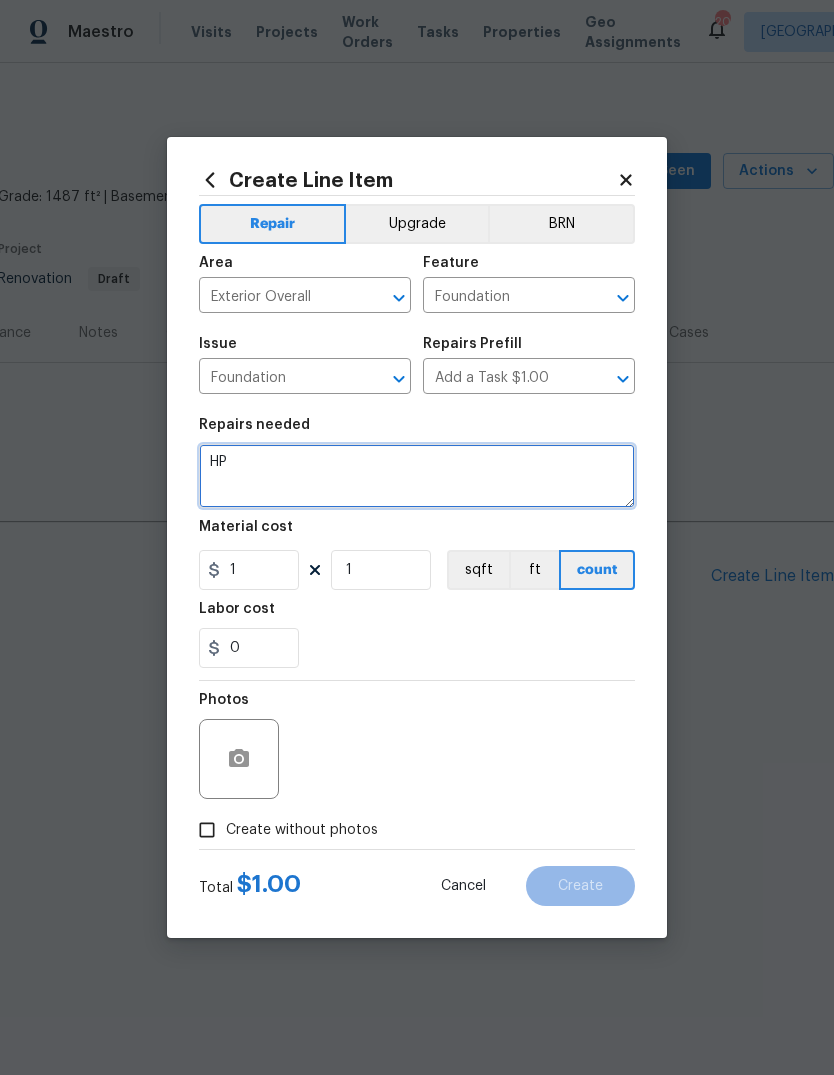 type on "H" 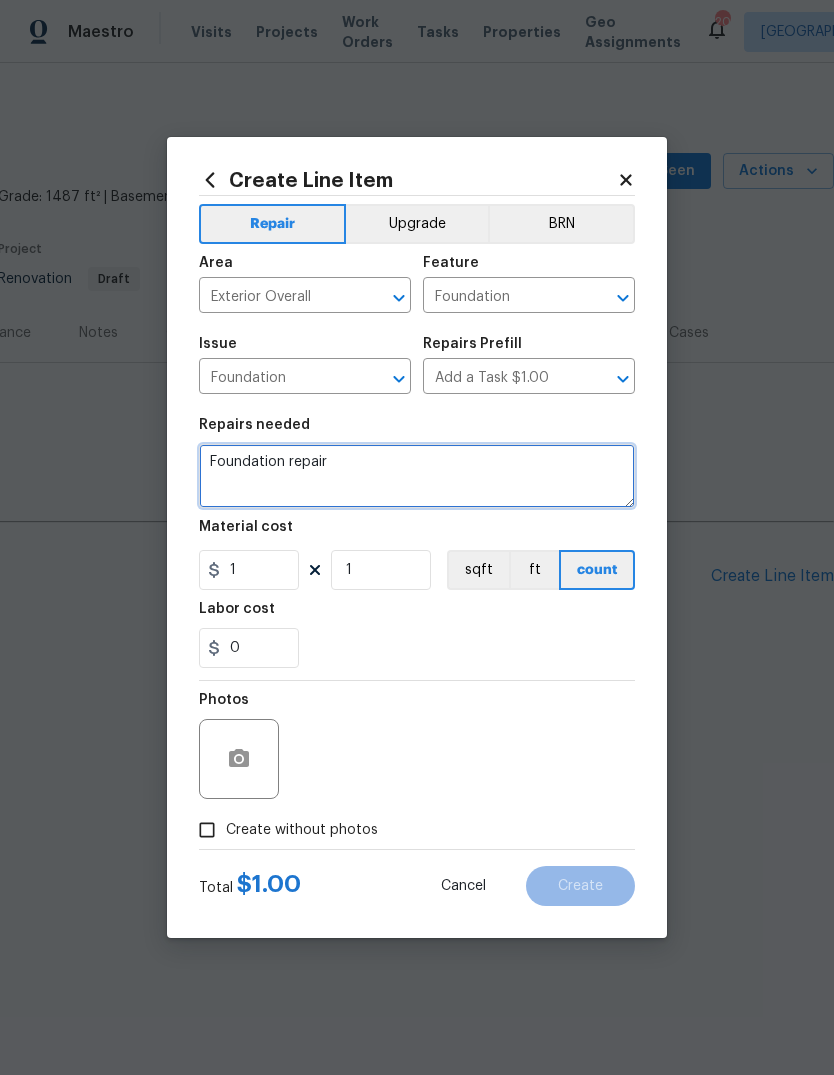 type on "Foundation repair" 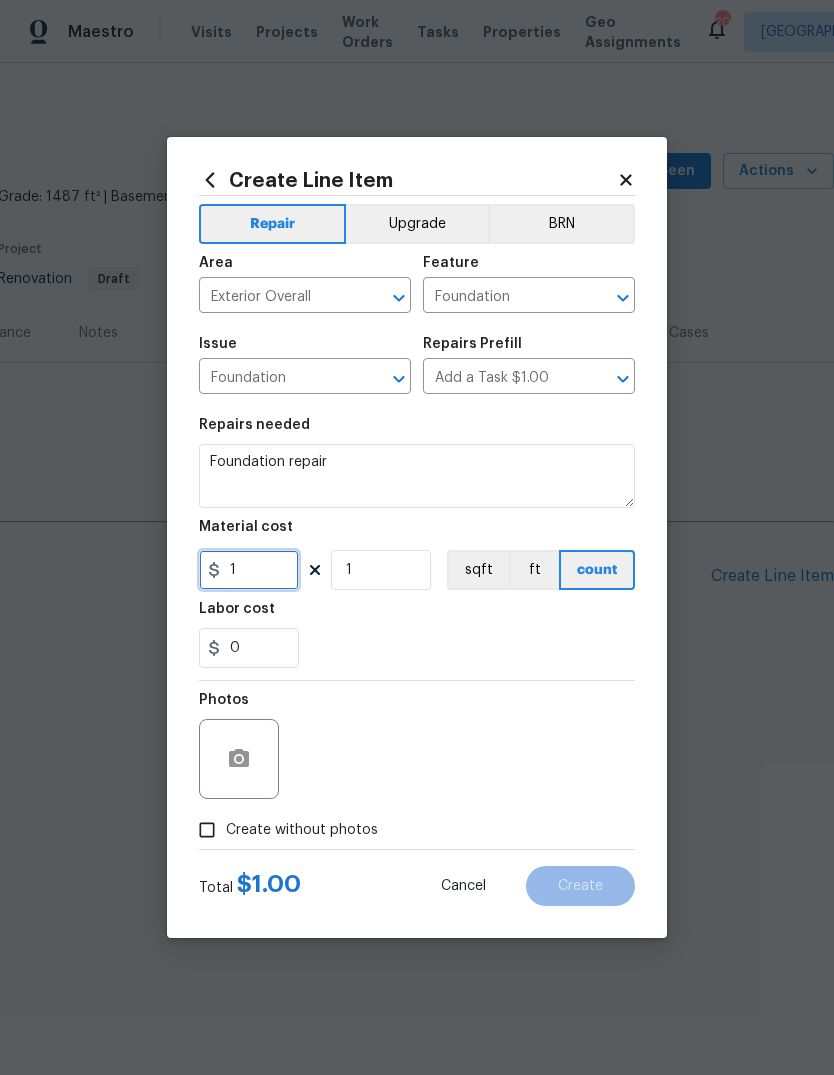 click on "1" at bounding box center [249, 570] 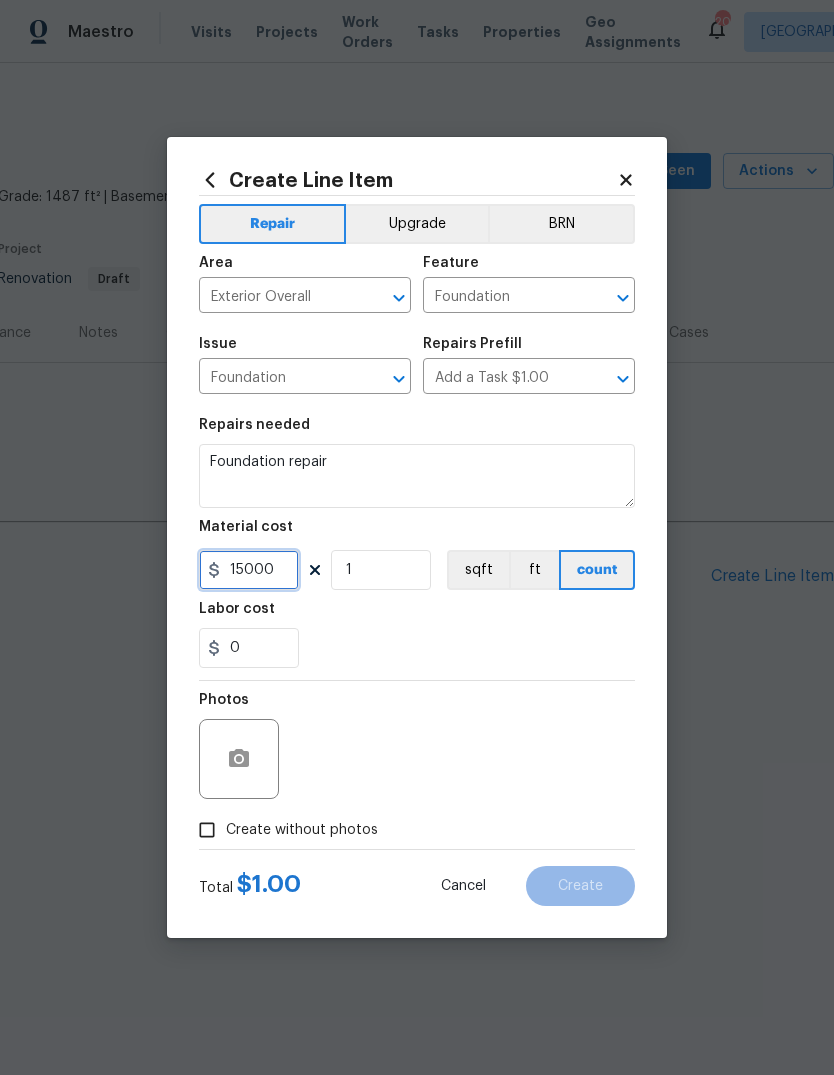 type on "15000" 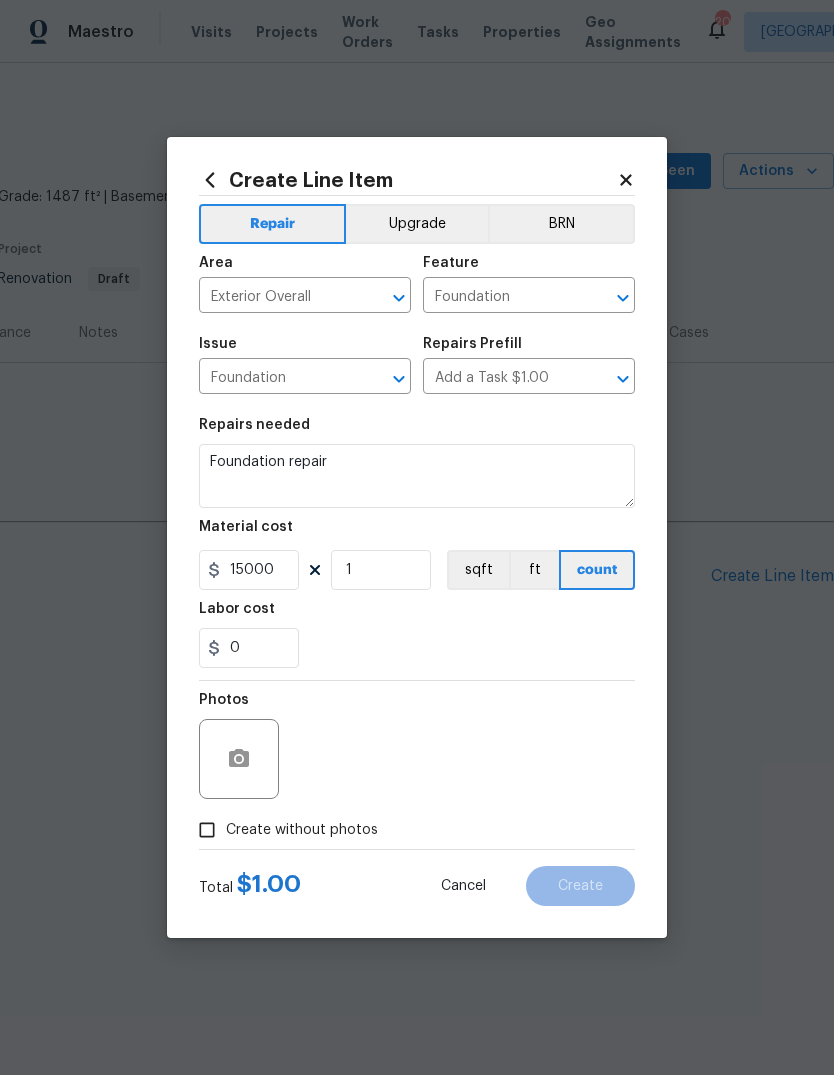 click on "0" at bounding box center [417, 648] 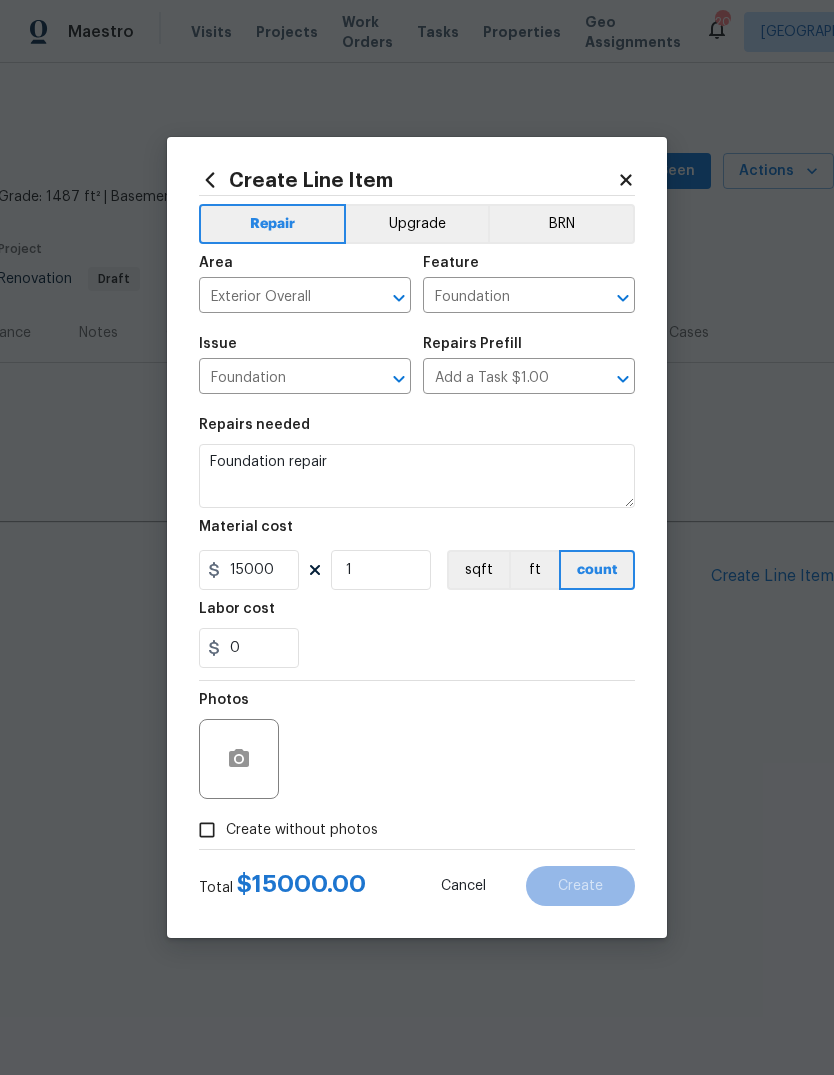 click on "Create without photos" at bounding box center [207, 830] 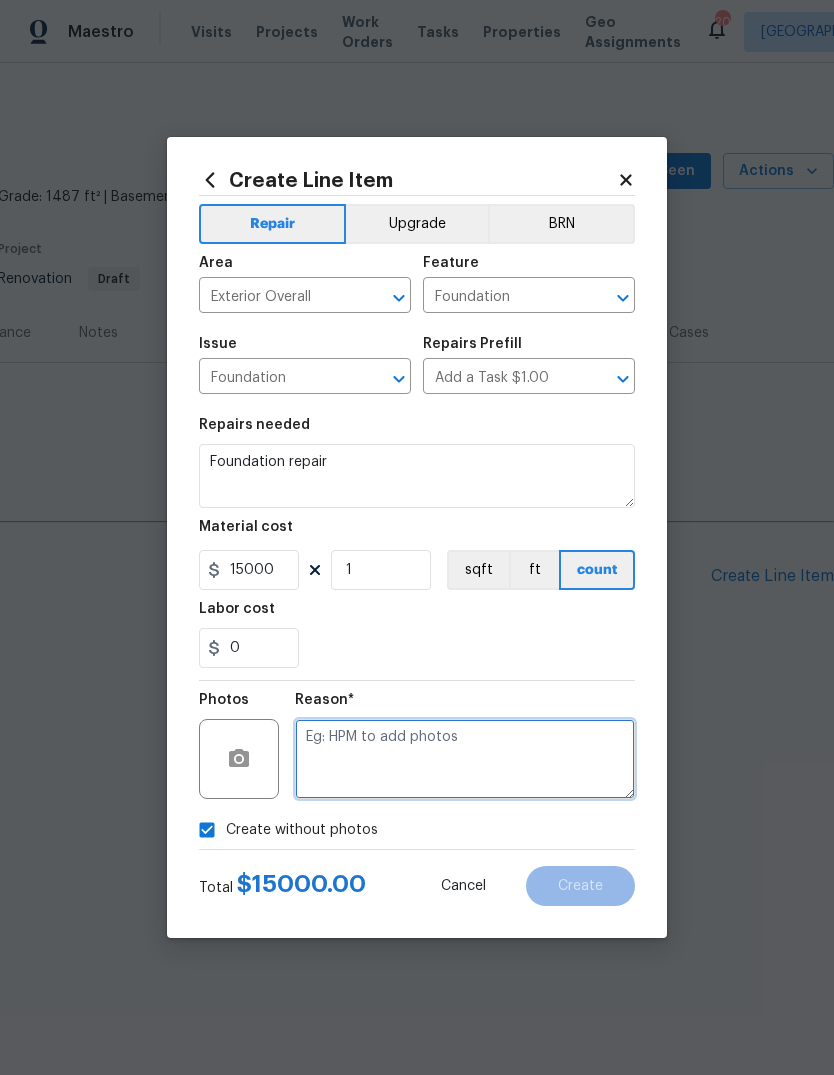 click at bounding box center [465, 759] 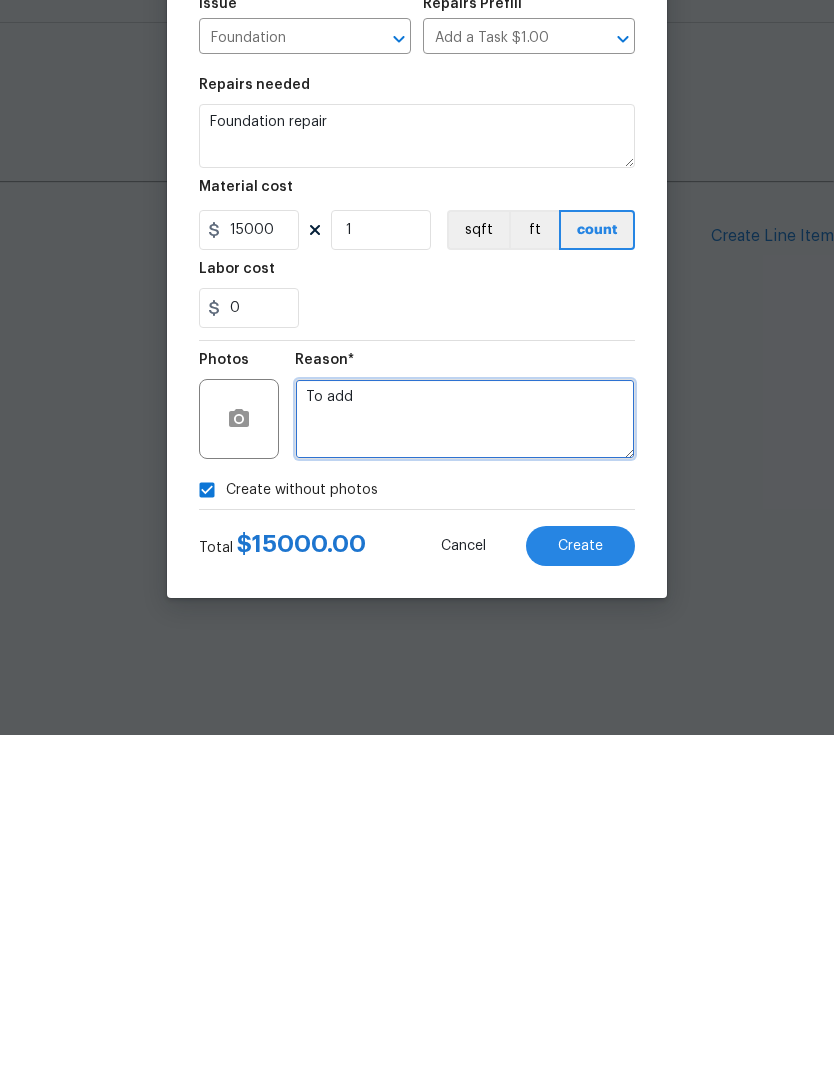 type on "To add" 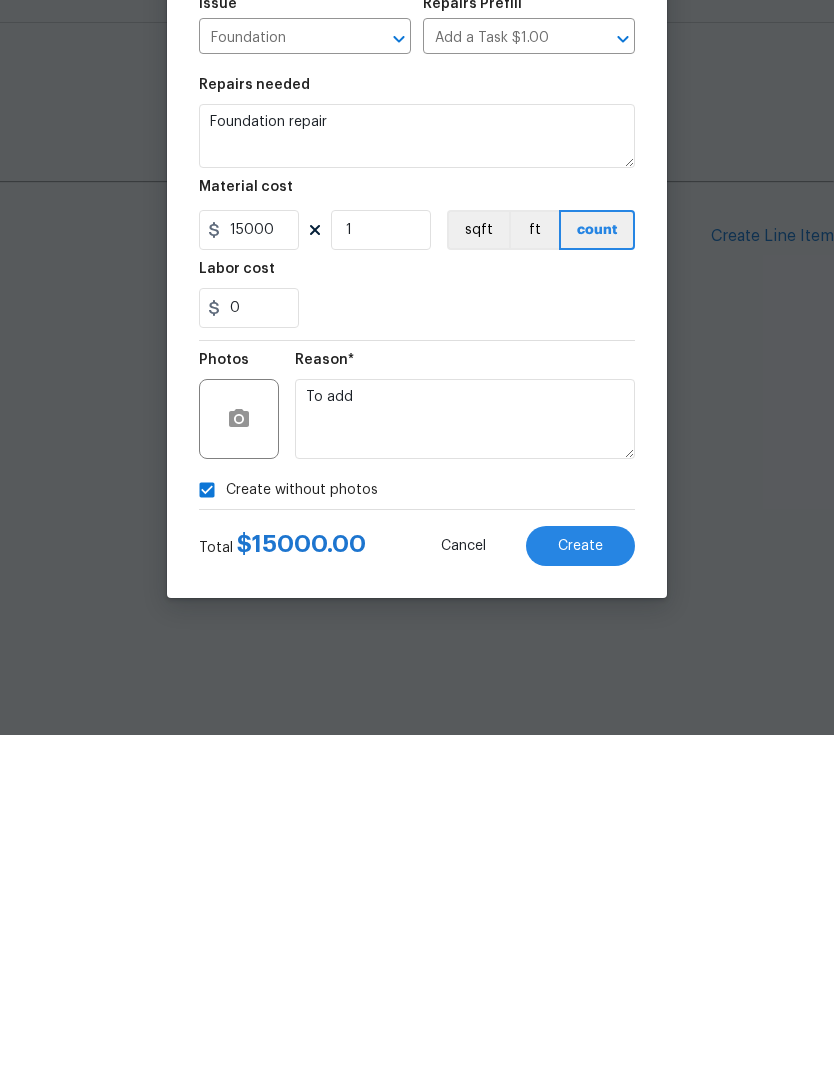 click on "Create" at bounding box center (580, 886) 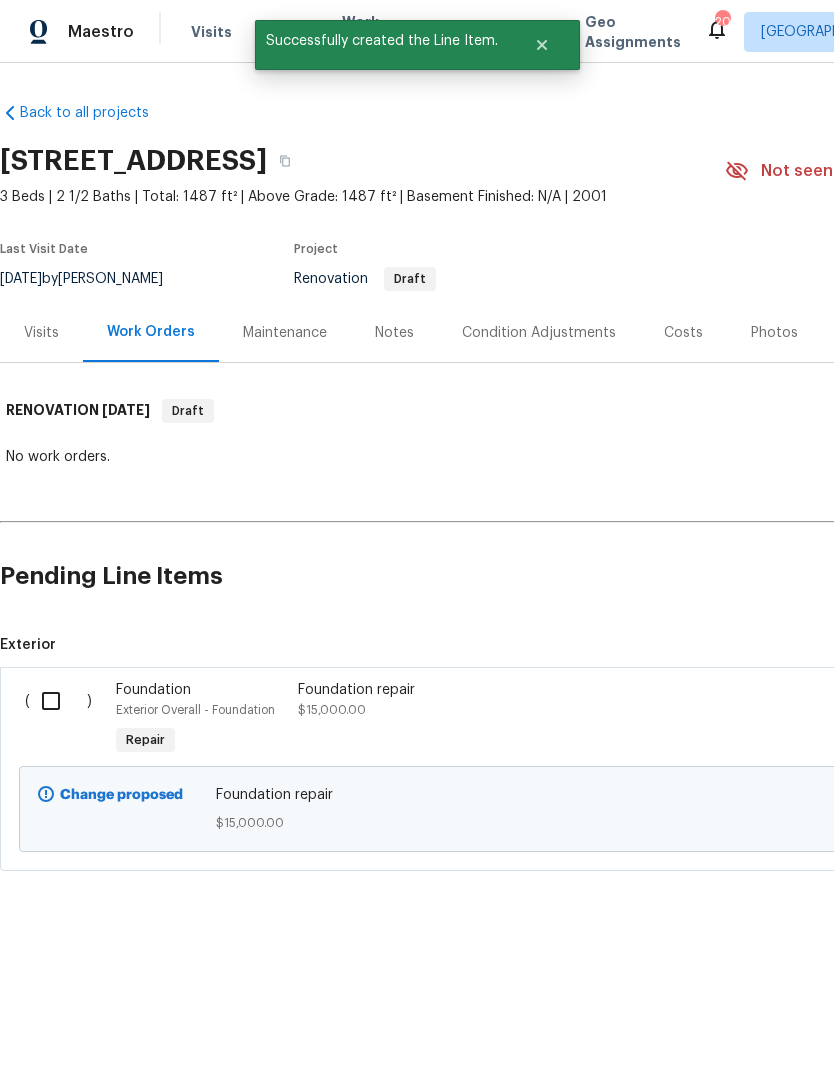 scroll, scrollTop: 0, scrollLeft: 0, axis: both 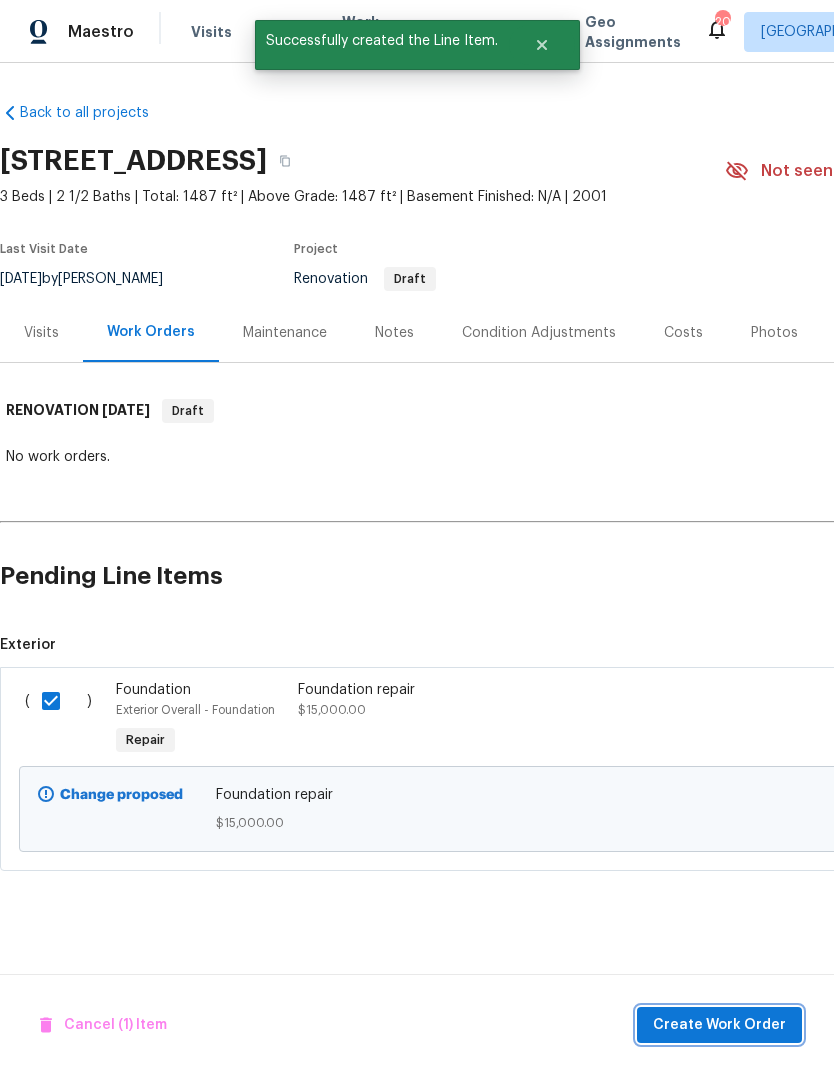 click on "Create Work Order" at bounding box center [719, 1025] 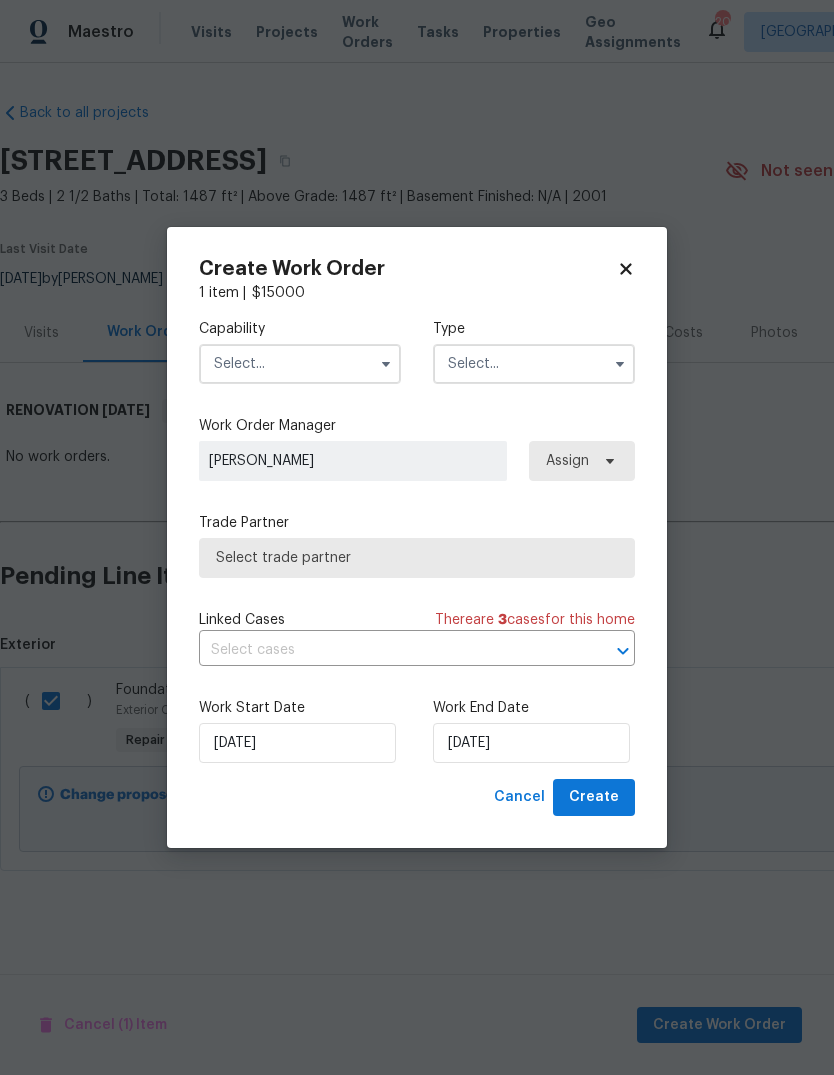 click at bounding box center (300, 364) 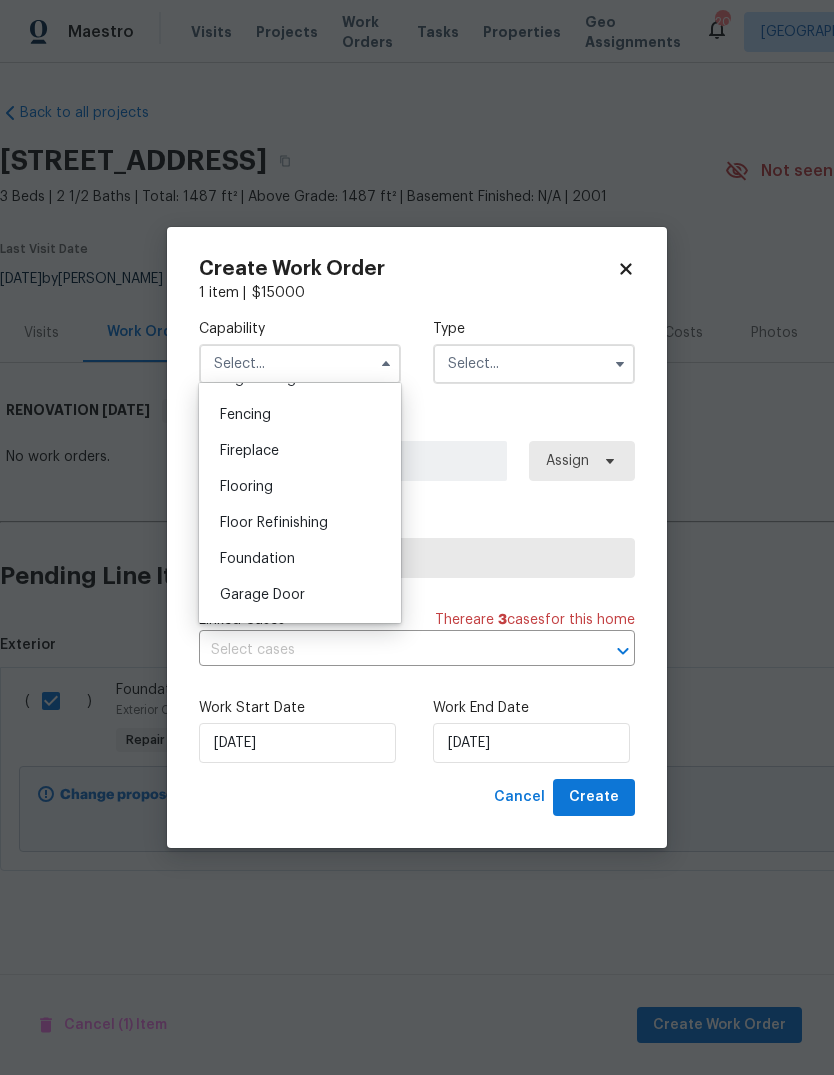 scroll, scrollTop: 708, scrollLeft: 0, axis: vertical 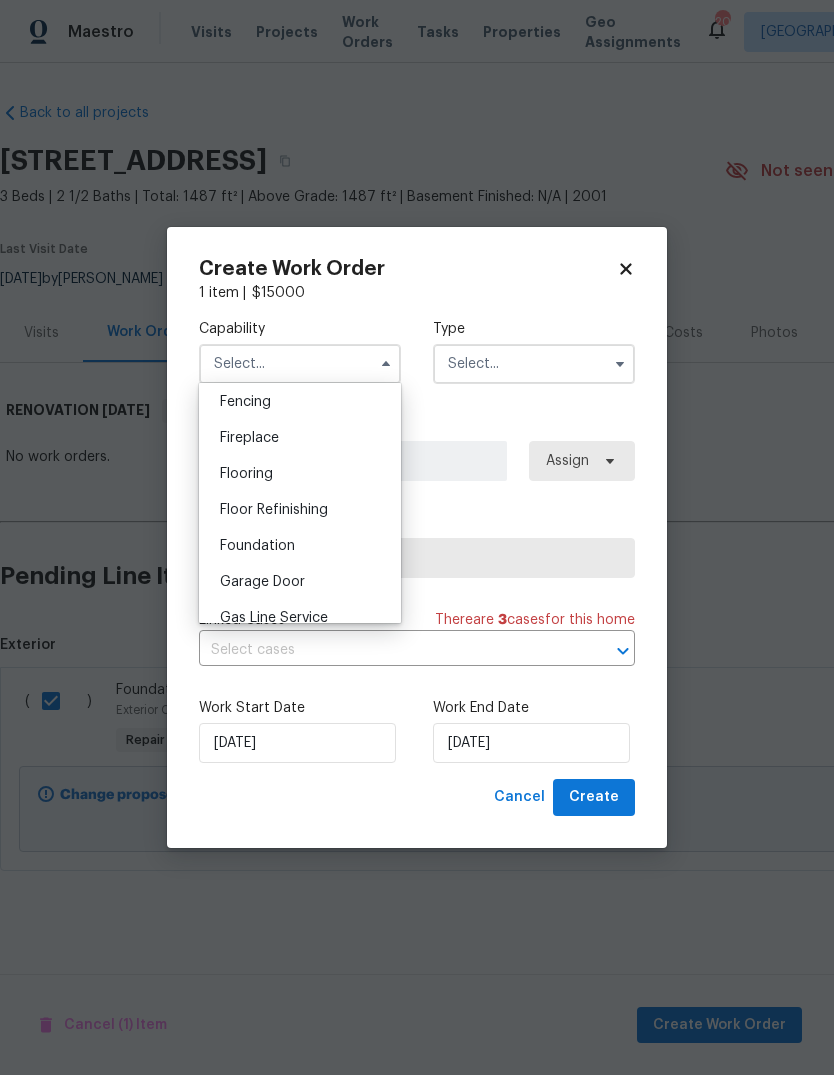 click on "Foundation" at bounding box center (257, 546) 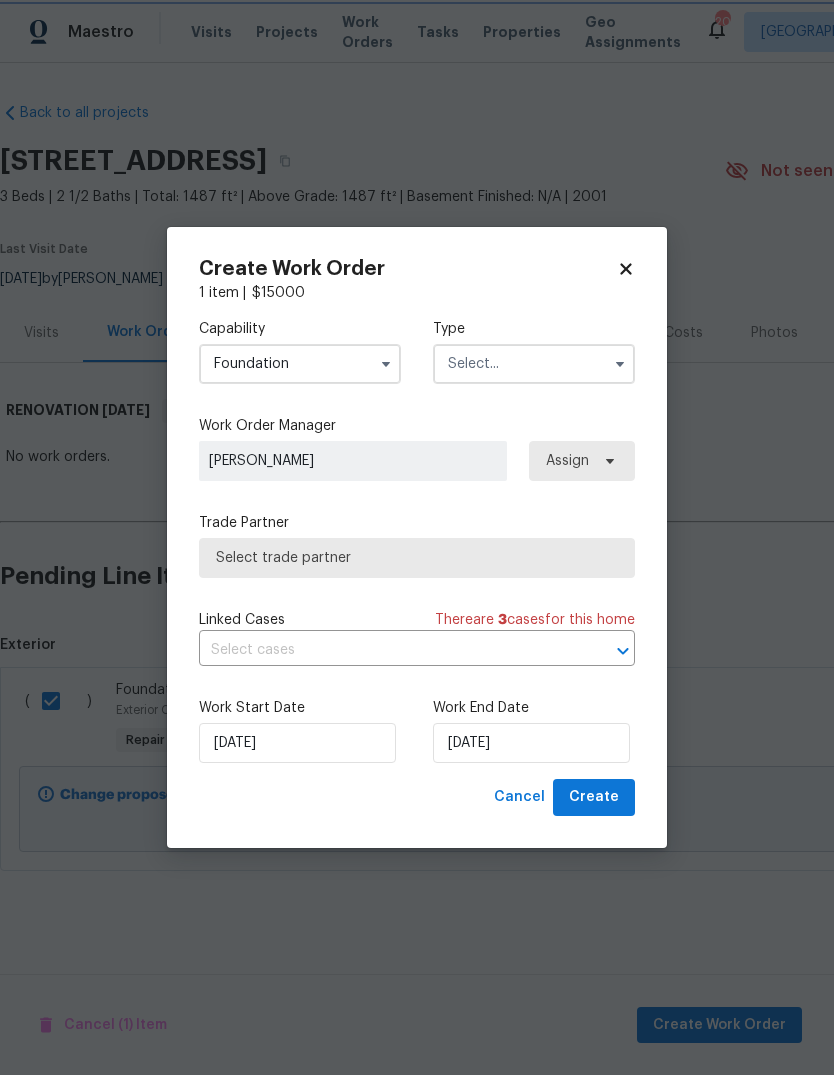 type on "Foundation" 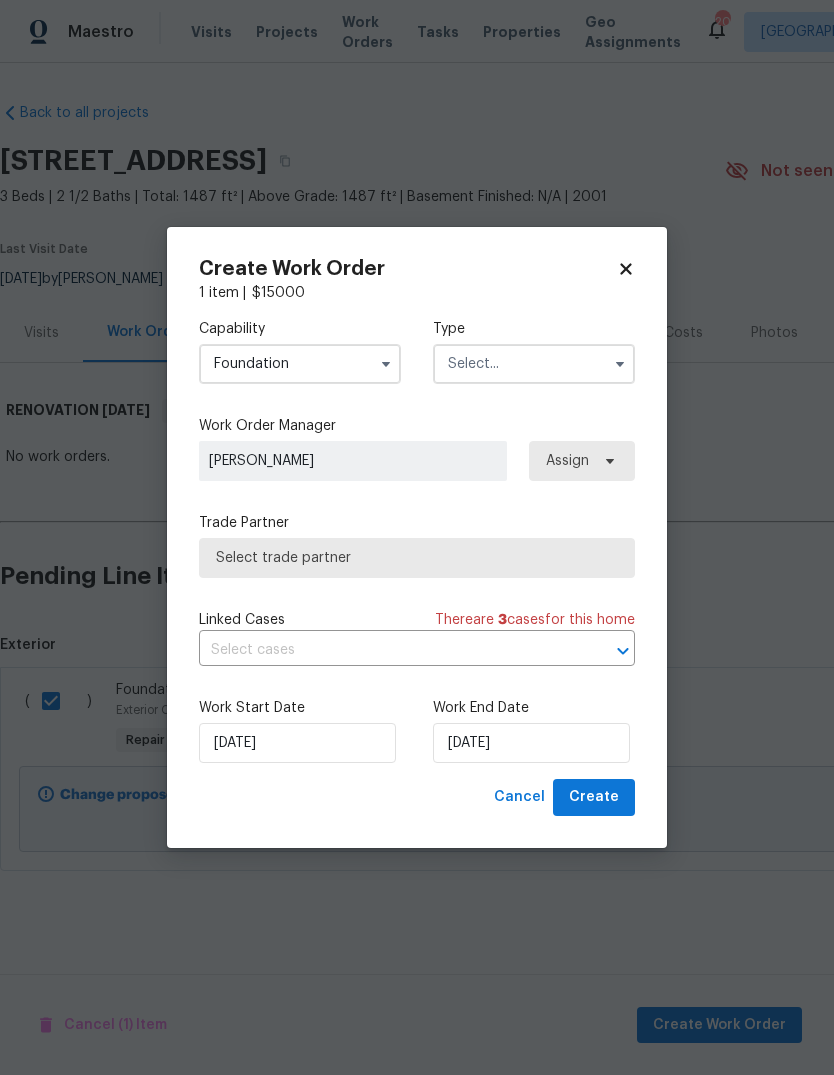 click at bounding box center [534, 364] 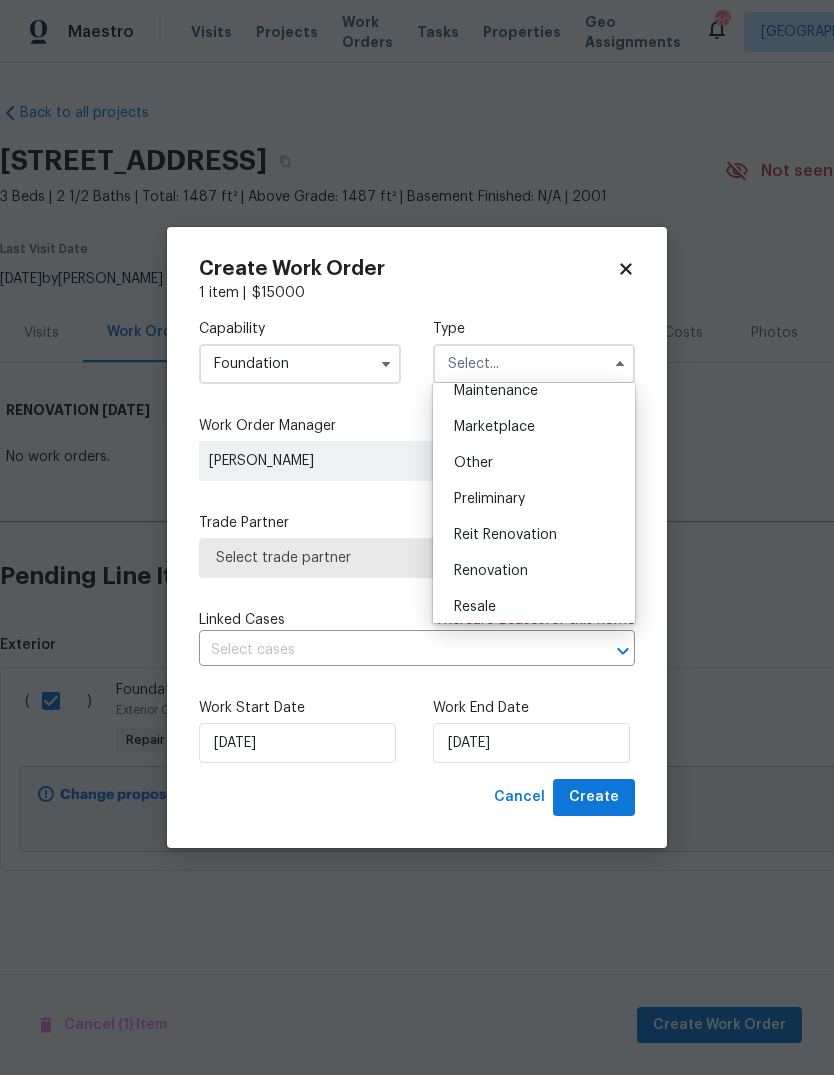 scroll, scrollTop: 377, scrollLeft: 0, axis: vertical 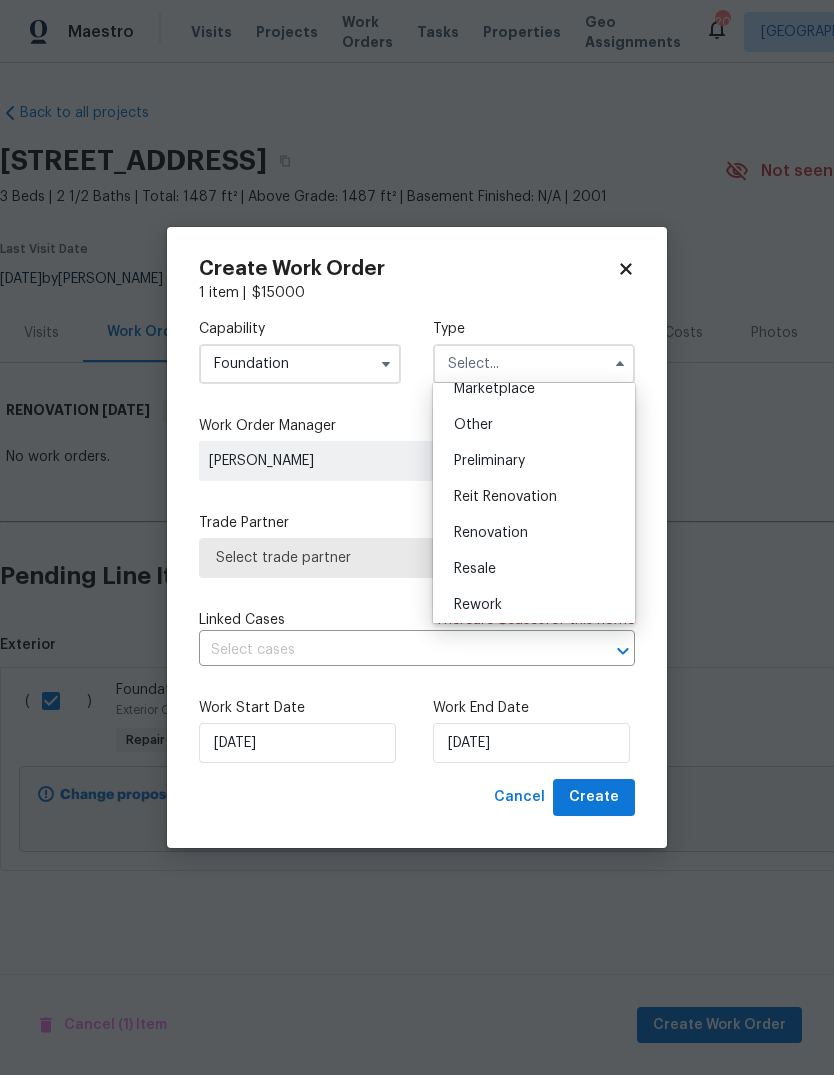 click on "Renovation" at bounding box center (491, 533) 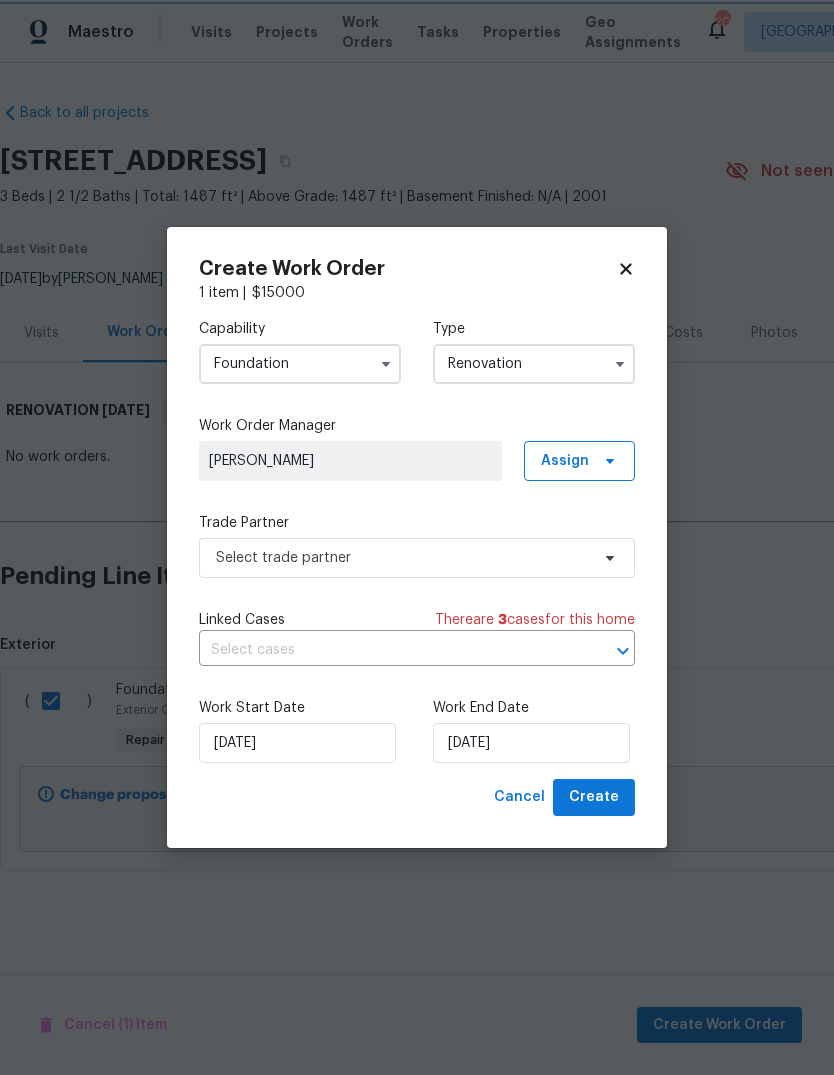 scroll, scrollTop: 0, scrollLeft: 0, axis: both 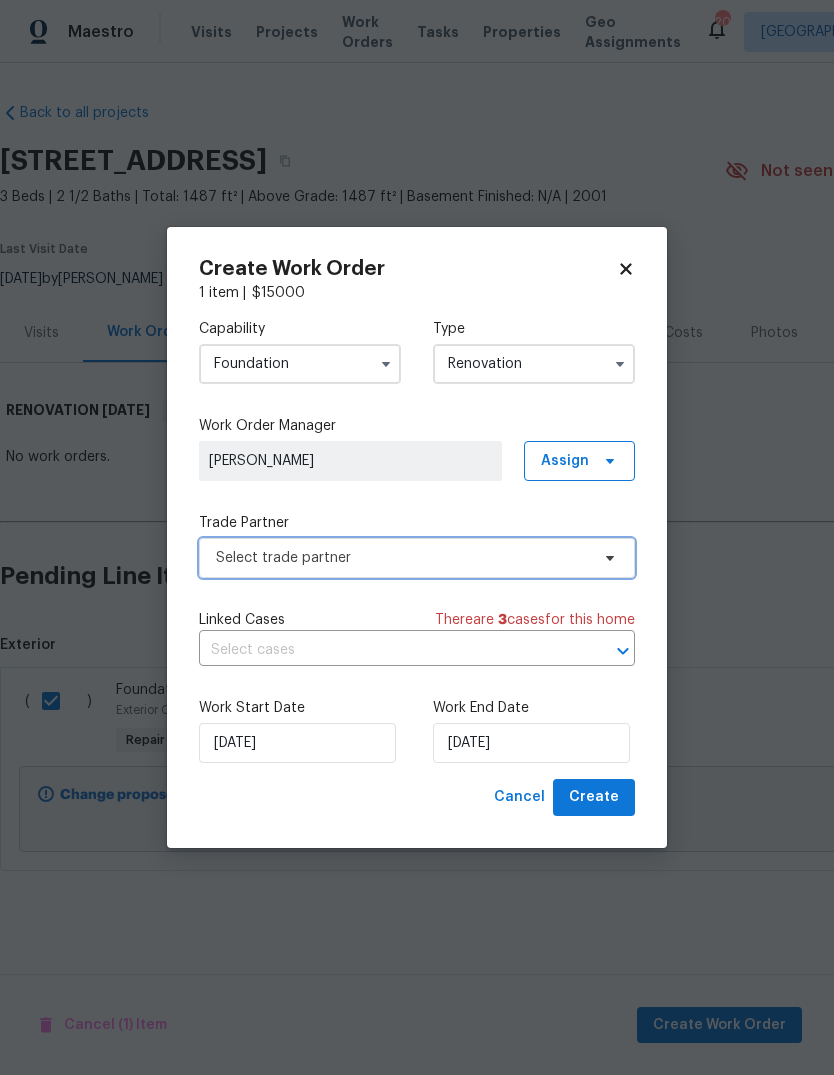 click 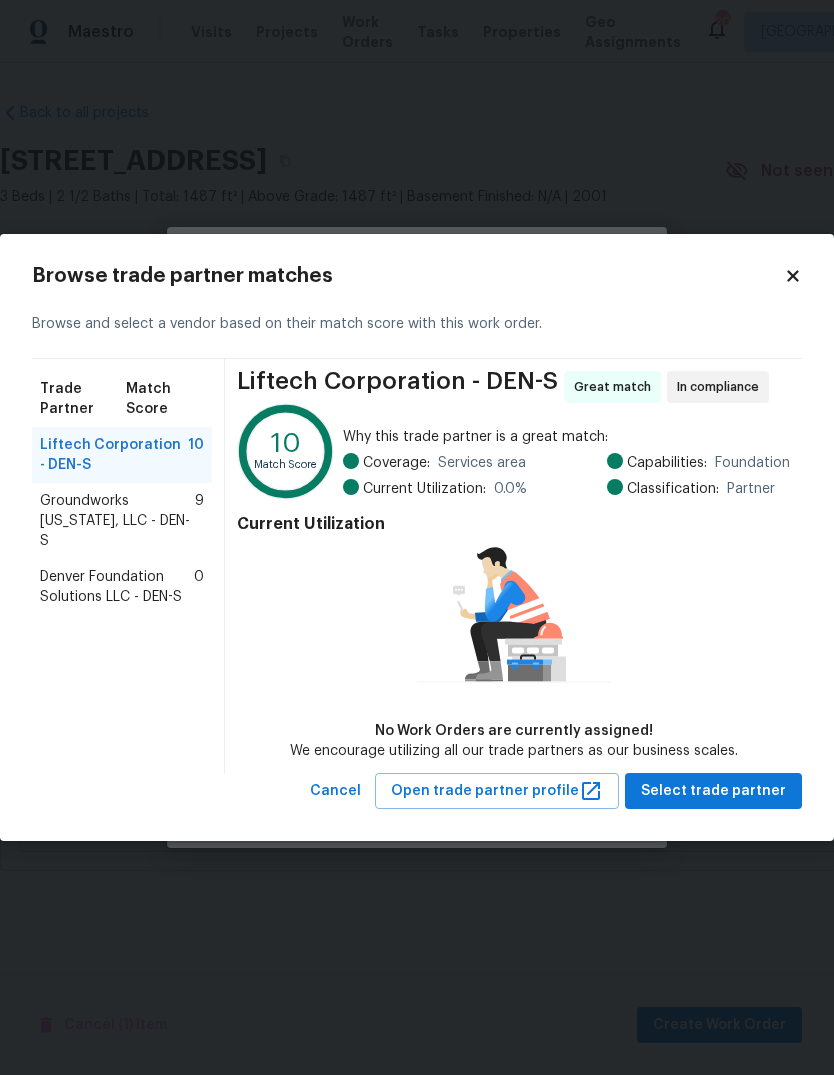click on "Denver Foundation Solutions LLC - DEN-S" at bounding box center [117, 587] 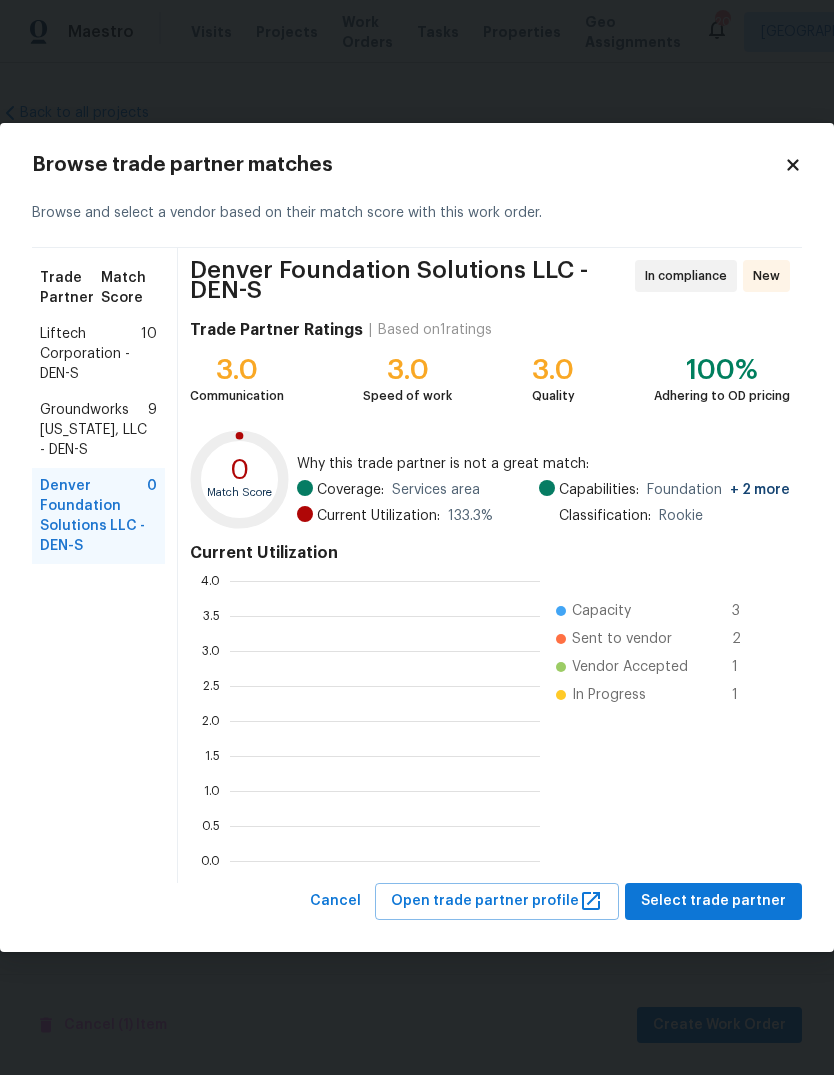 scroll, scrollTop: 280, scrollLeft: 310, axis: both 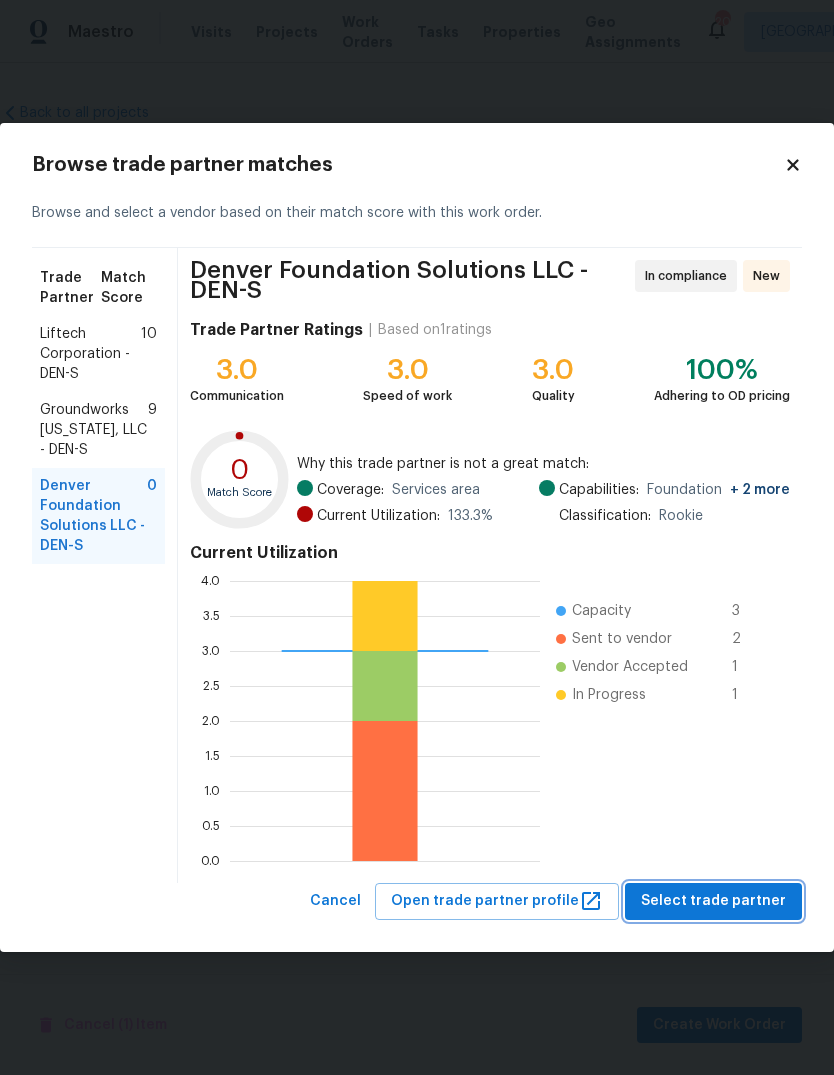 click on "Select trade partner" at bounding box center [713, 901] 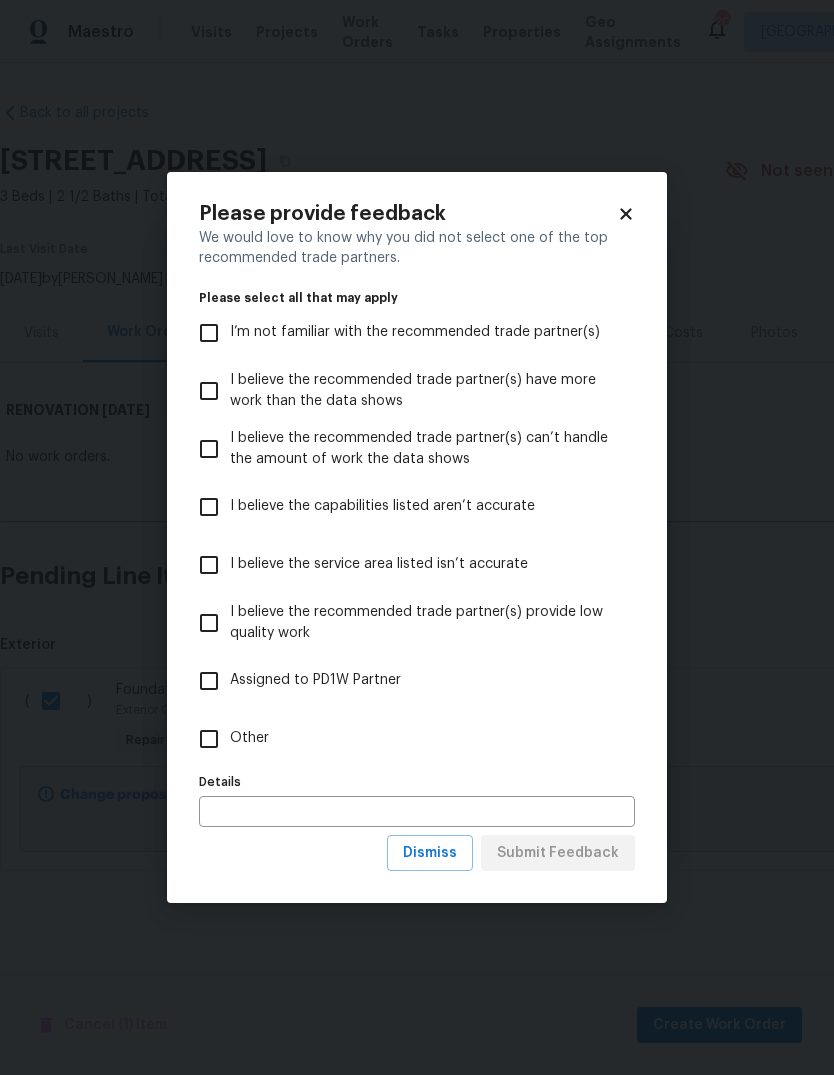 click on "Other" at bounding box center [209, 739] 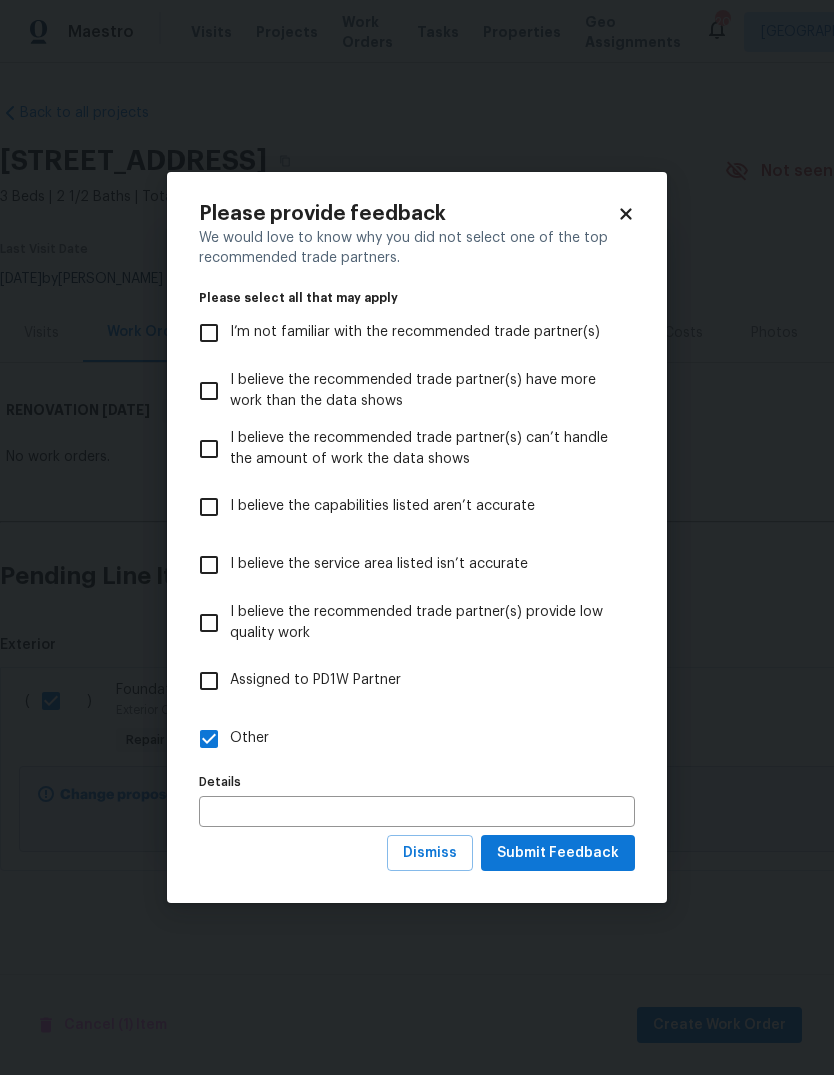 click at bounding box center [417, 811] 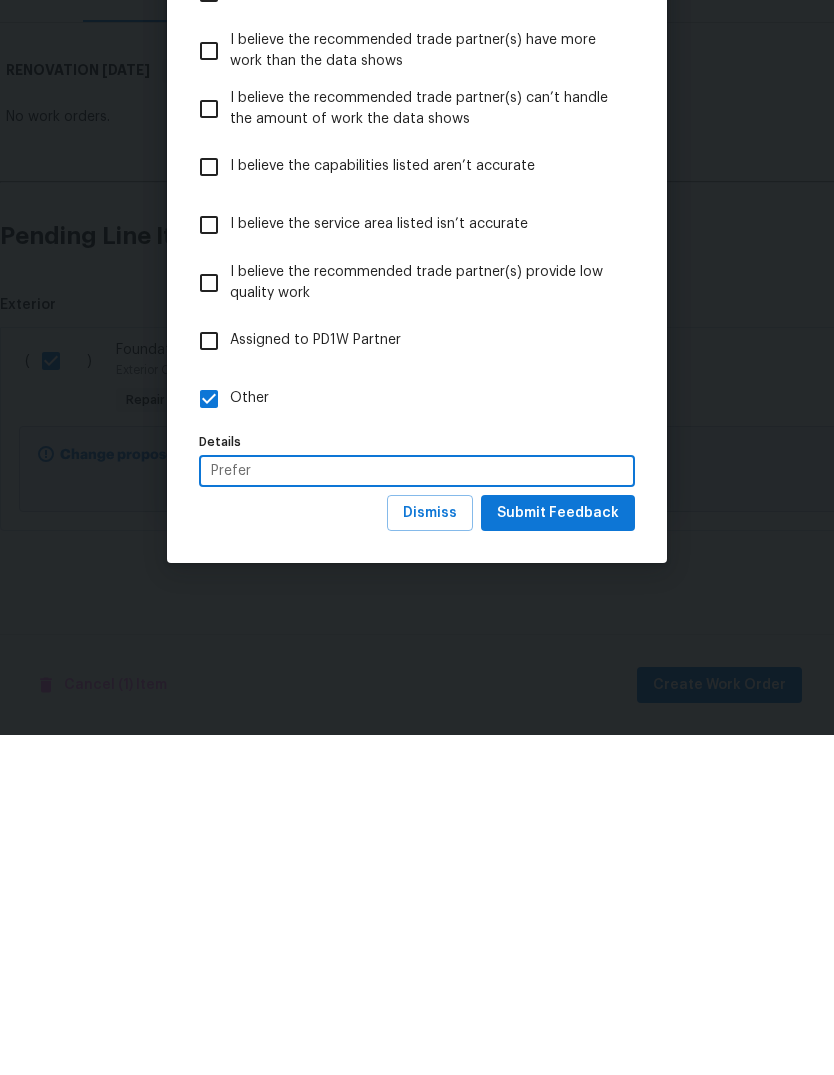 type on "Prefer" 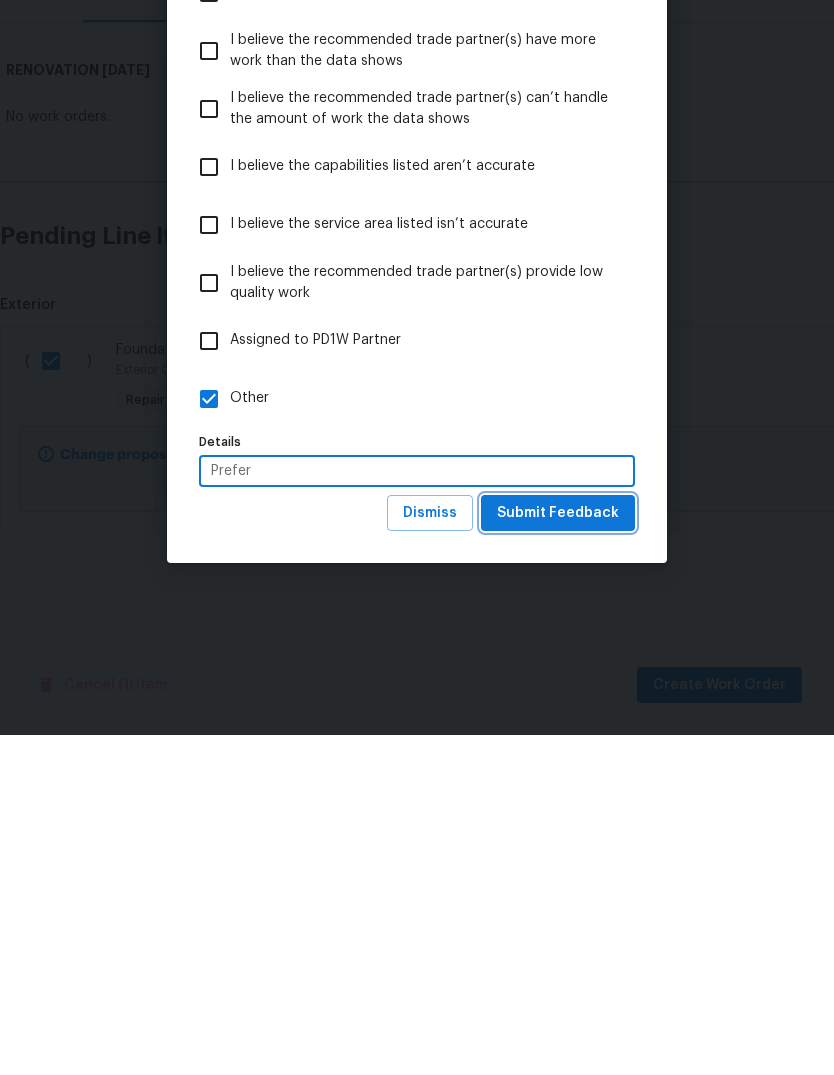 click on "Submit Feedback" at bounding box center [558, 853] 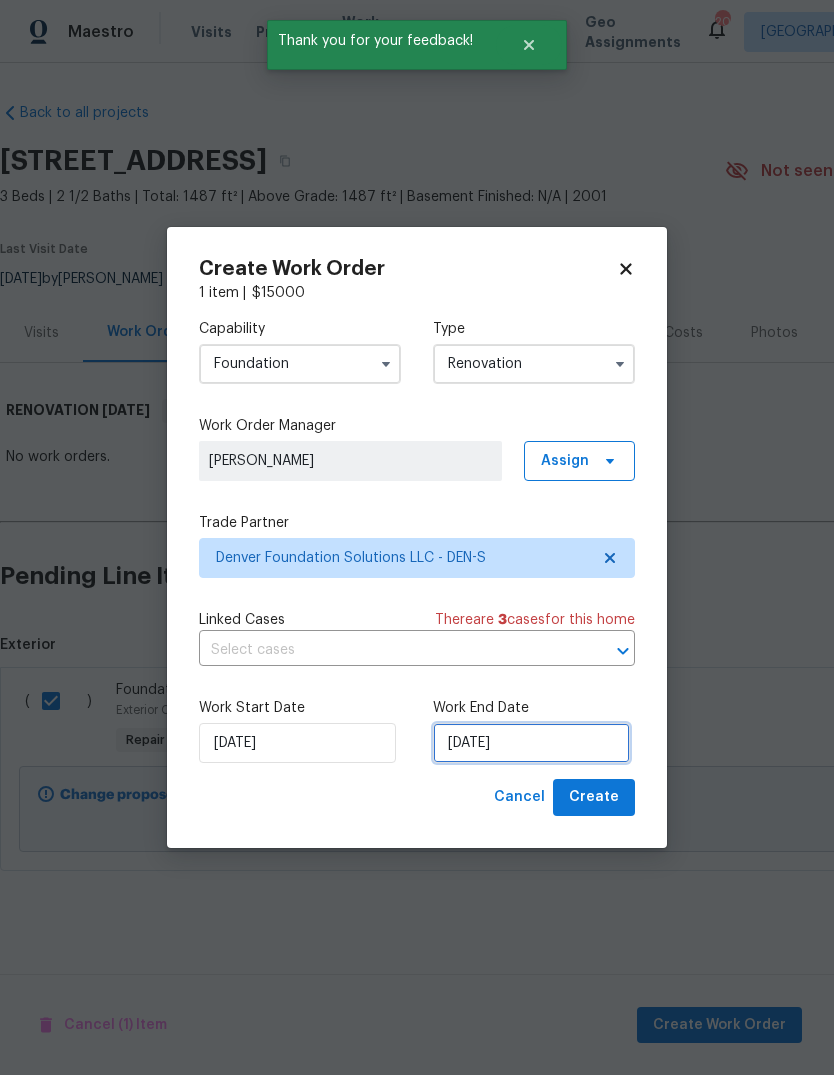 click on "[DATE]" at bounding box center (531, 743) 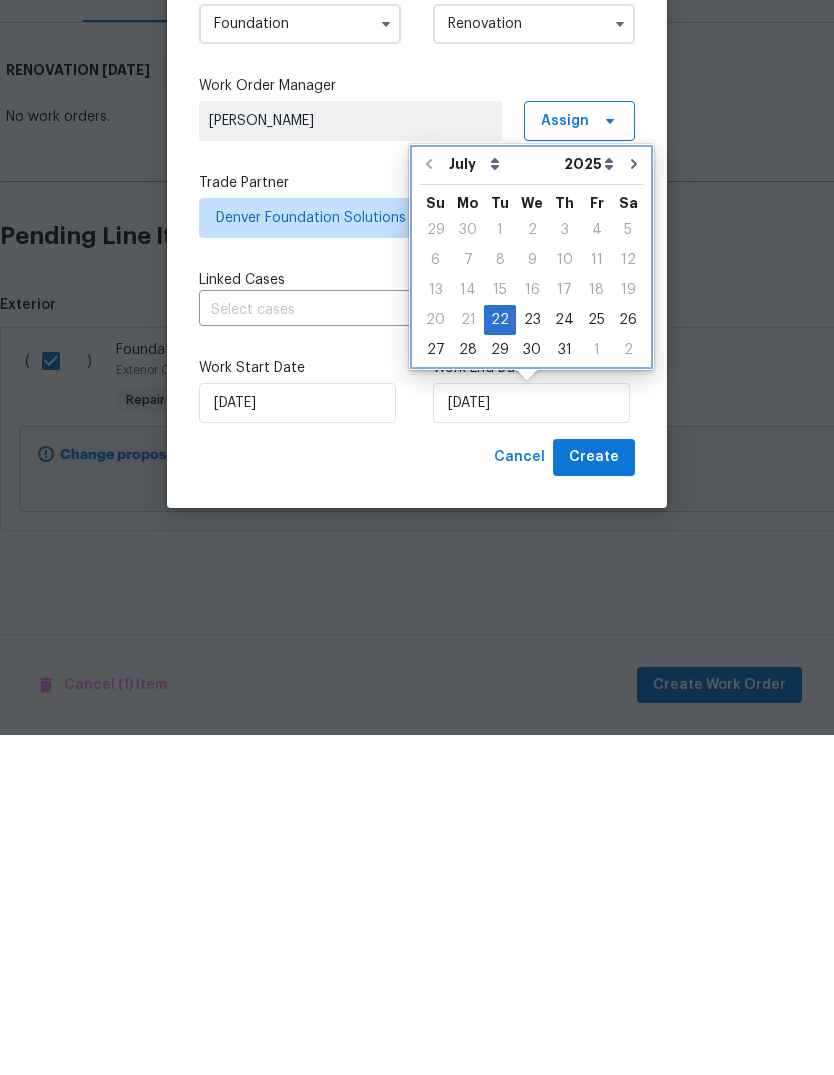 click 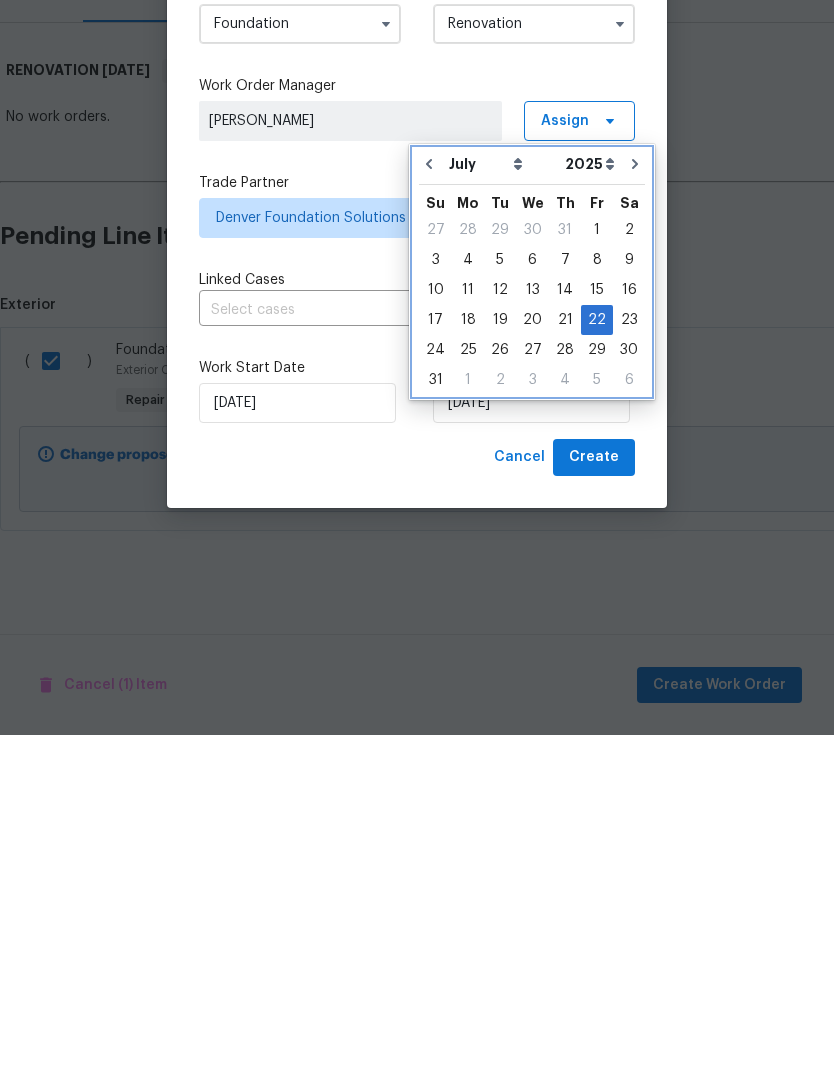 type on "8/22/2025" 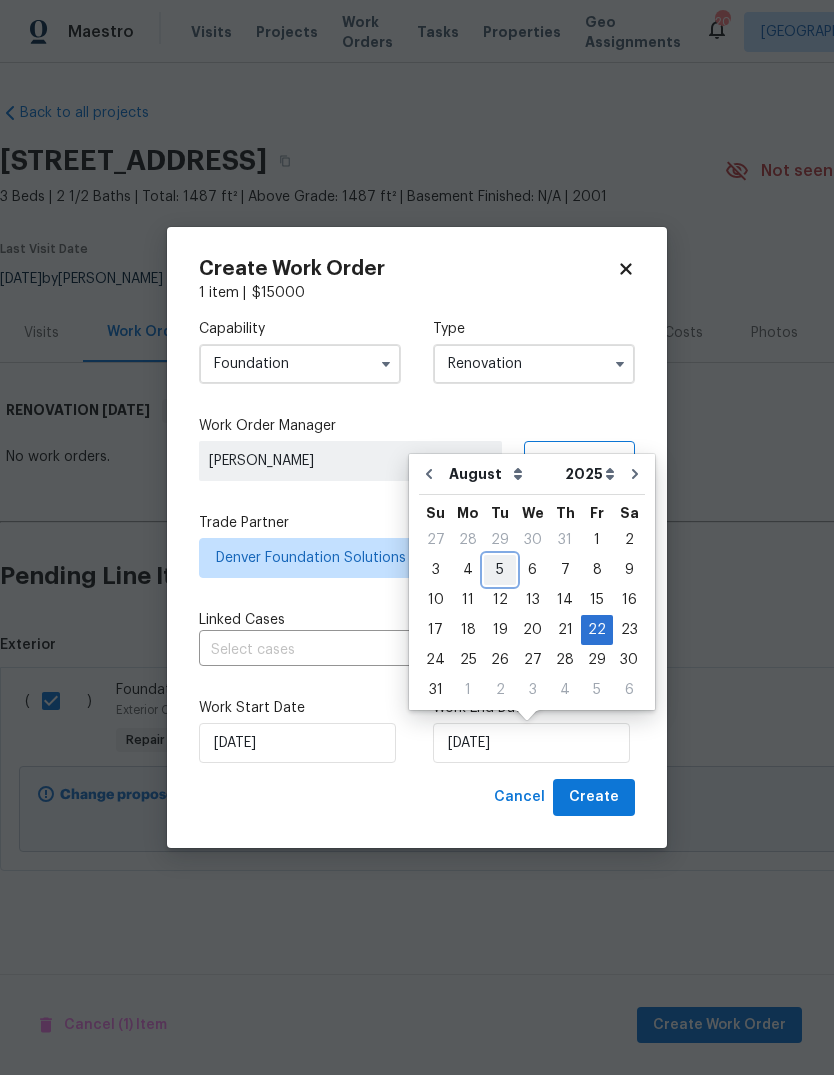 click on "5" at bounding box center [500, 570] 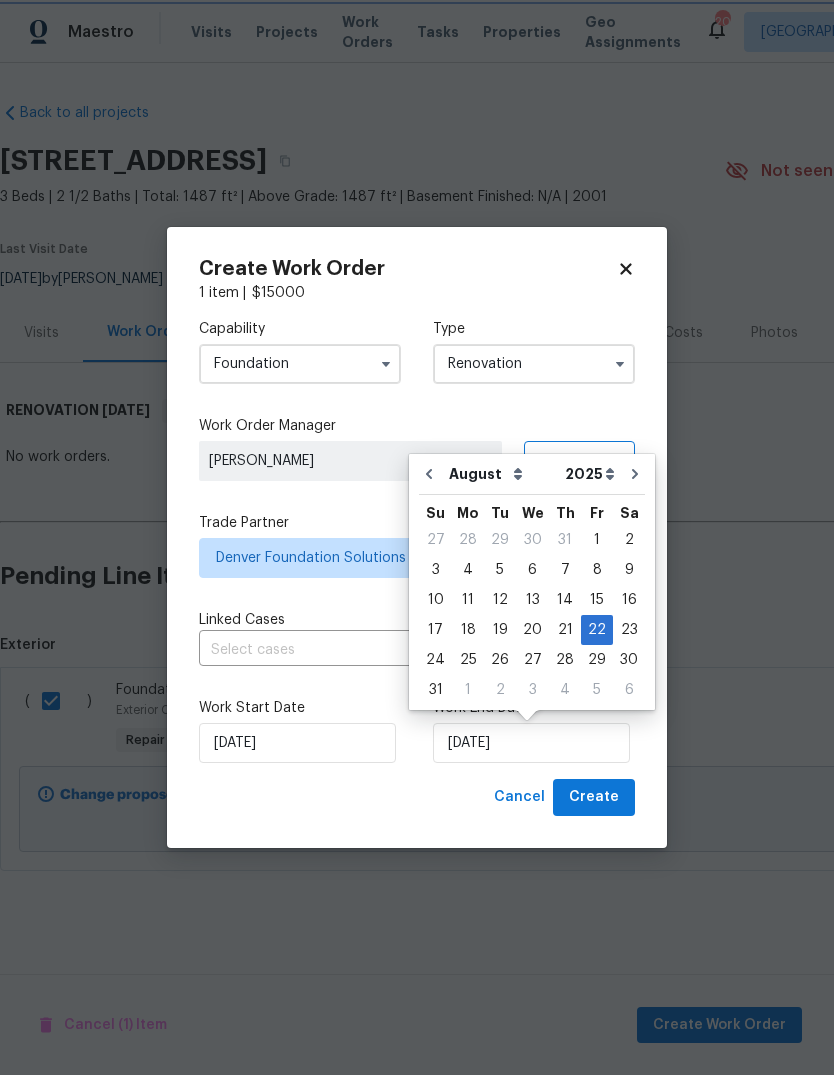 type on "8/5/2025" 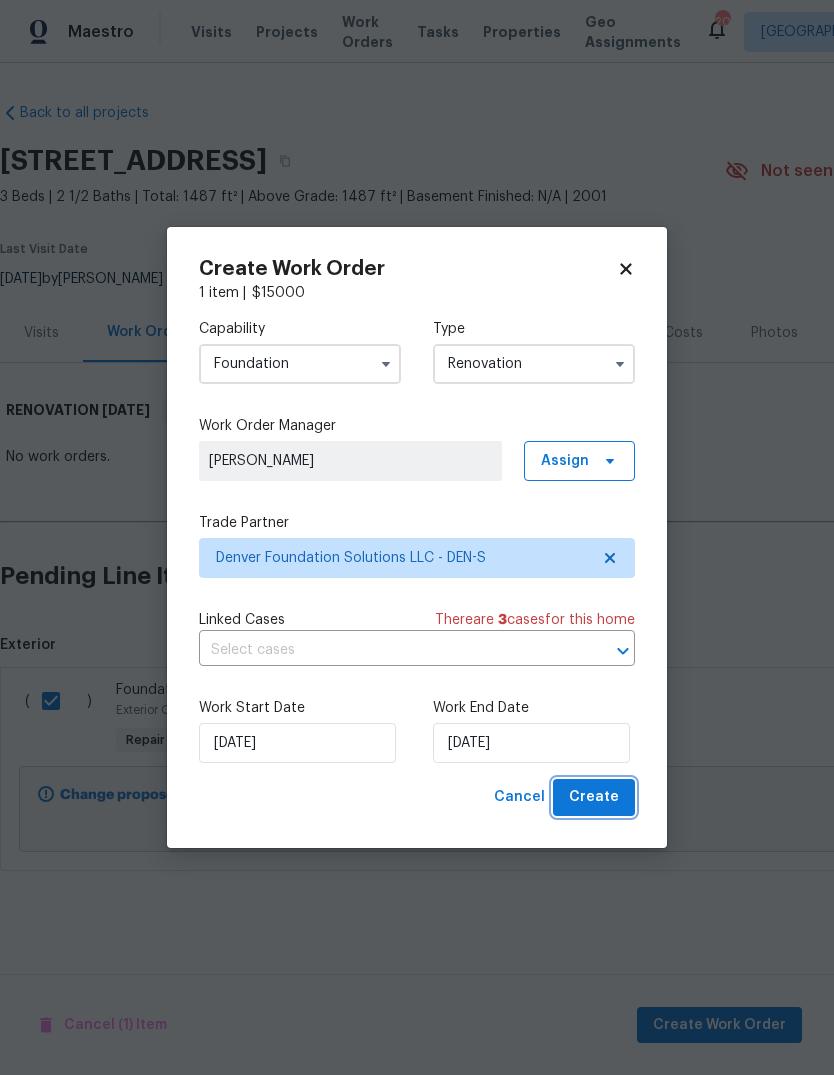 click on "Create" at bounding box center [594, 797] 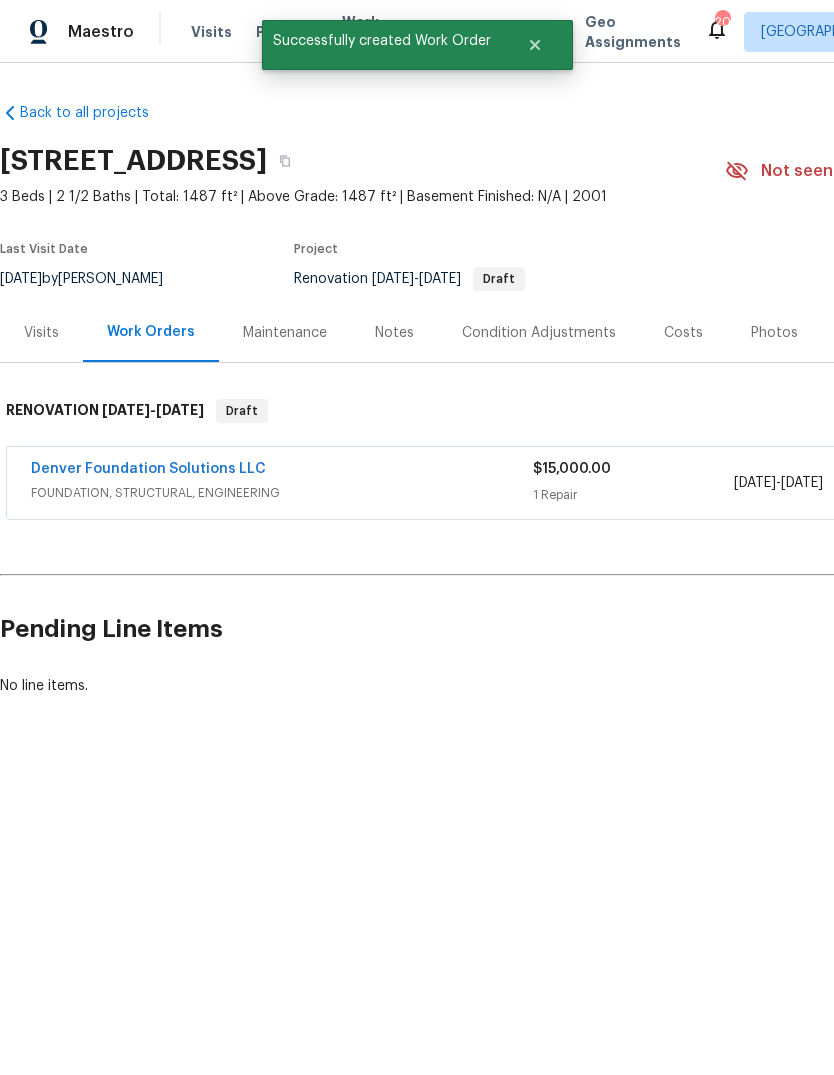 click on "Notes" at bounding box center (394, 333) 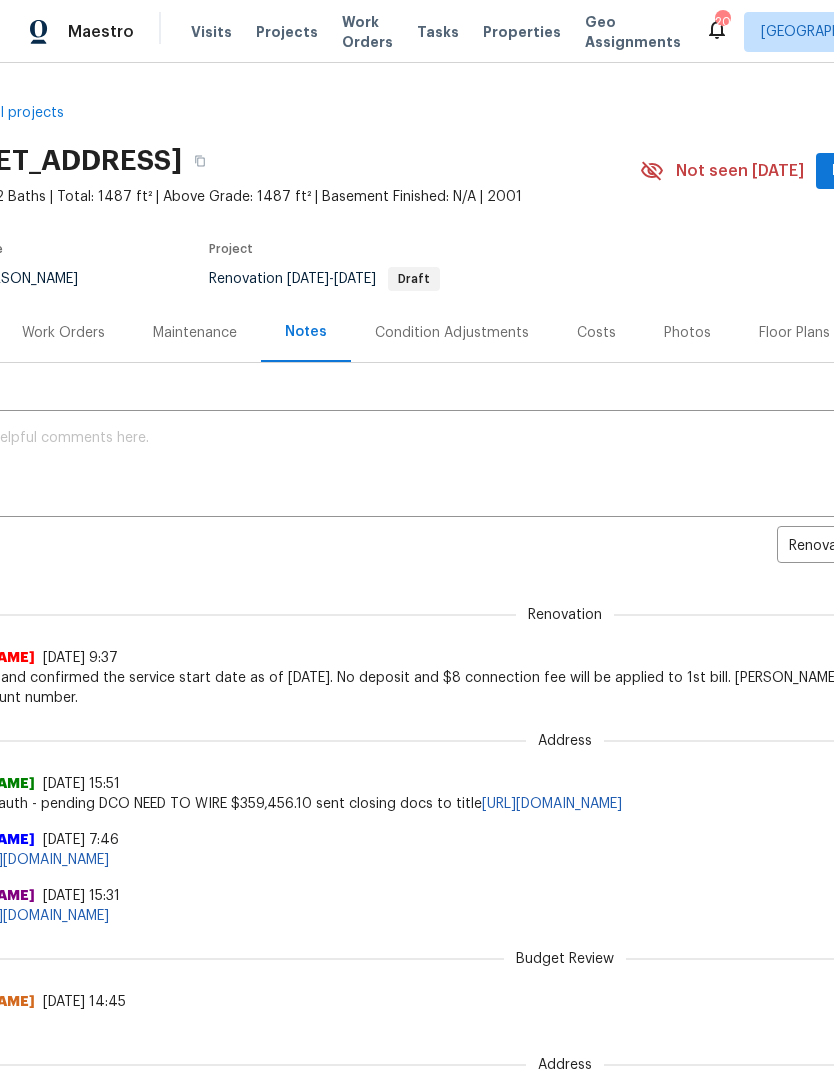 scroll, scrollTop: 0, scrollLeft: 86, axis: horizontal 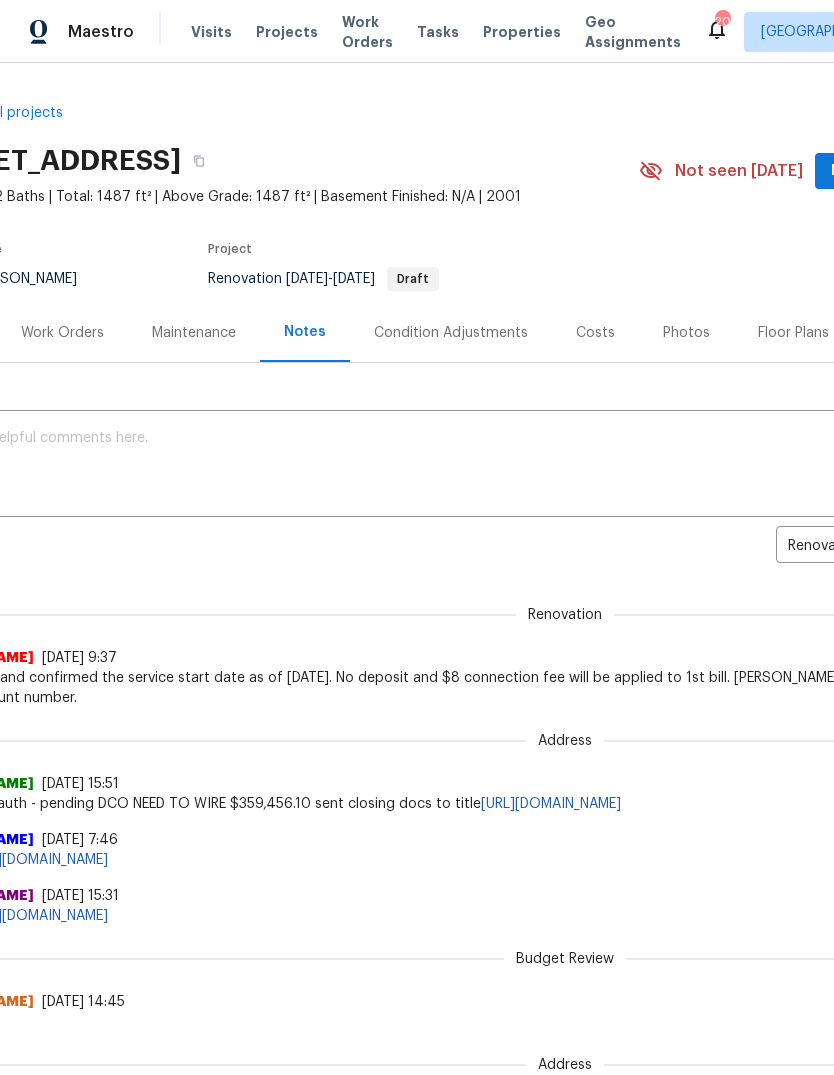 click on "Costs" at bounding box center [595, 333] 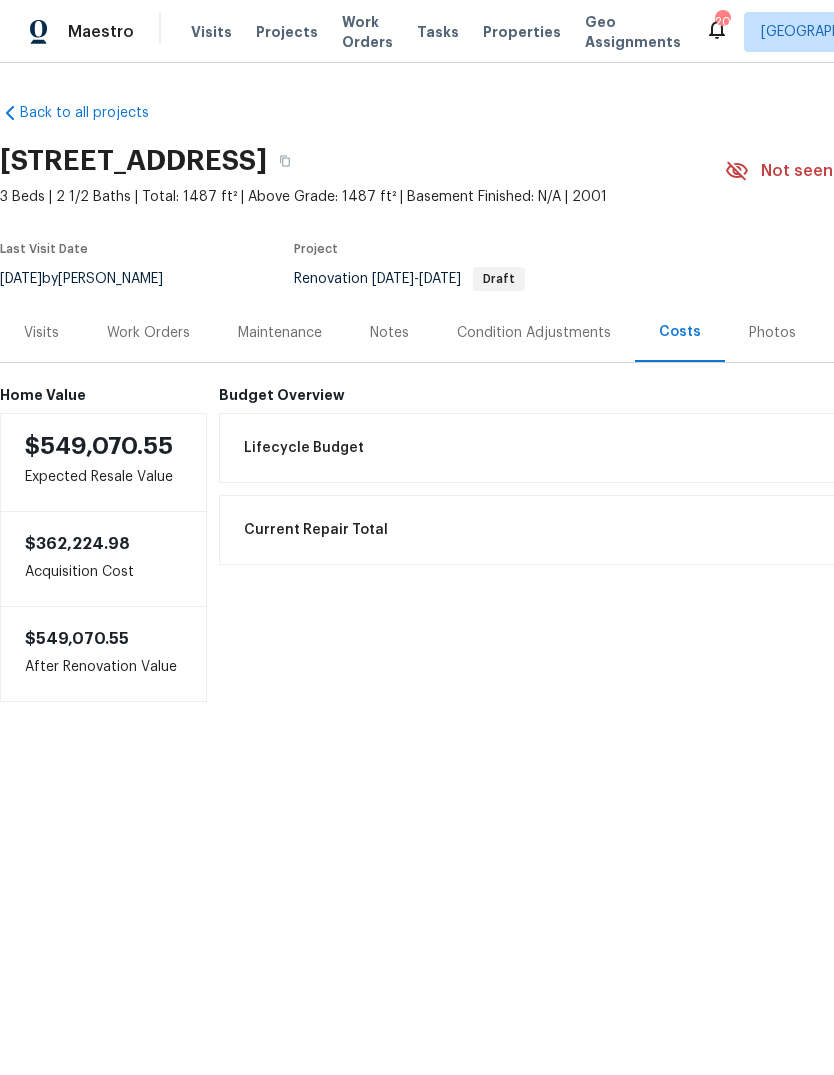 scroll, scrollTop: 0, scrollLeft: 0, axis: both 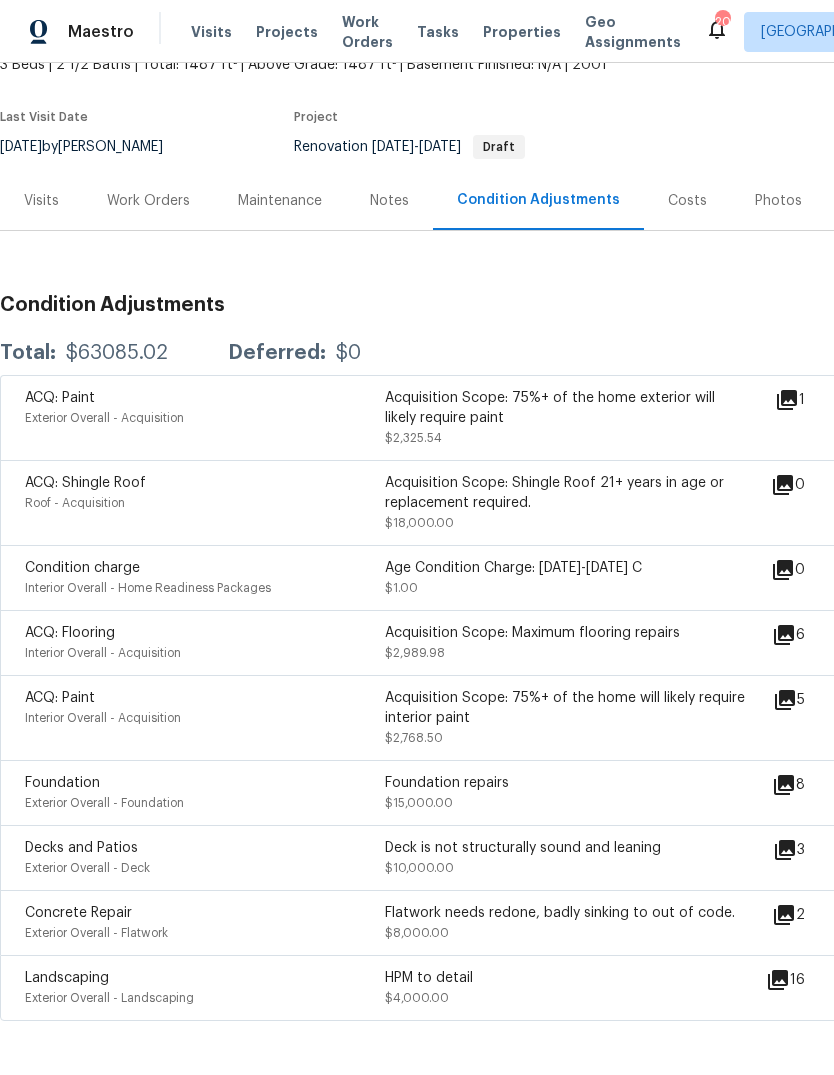 click on "Acquisition Scope: 75%+ of the home exterior will likely require paint" at bounding box center (565, 408) 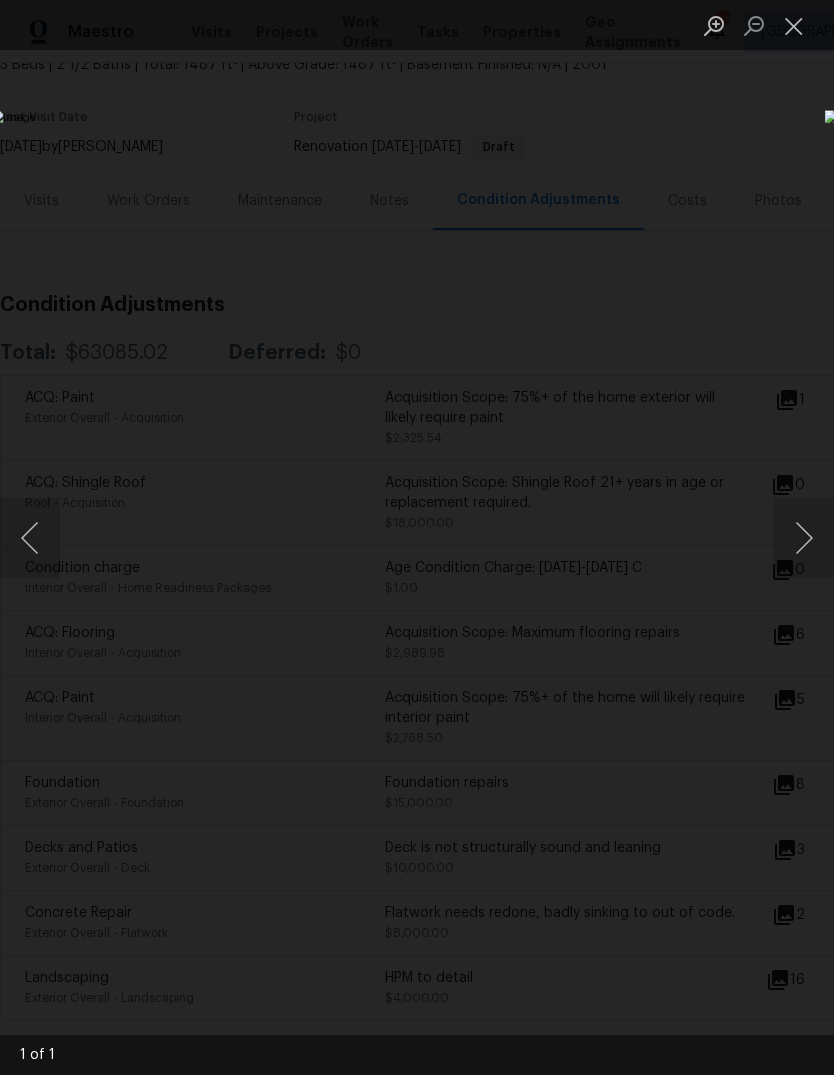 click at bounding box center (417, 537) 